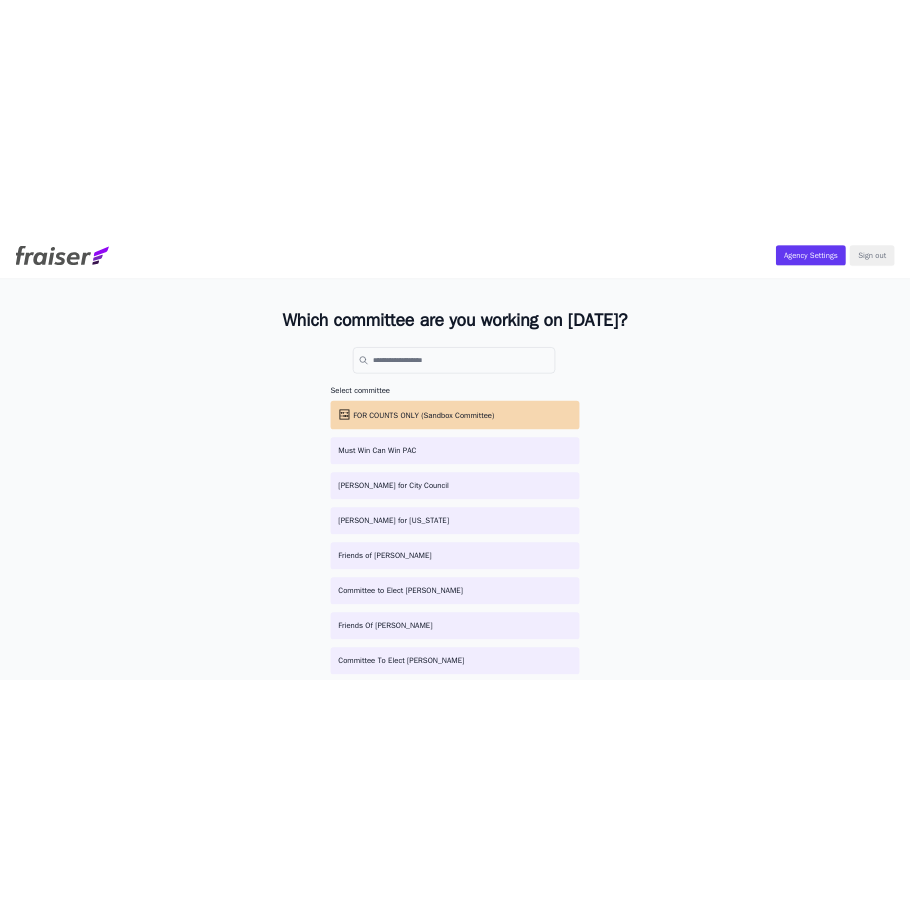 scroll, scrollTop: 0, scrollLeft: 0, axis: both 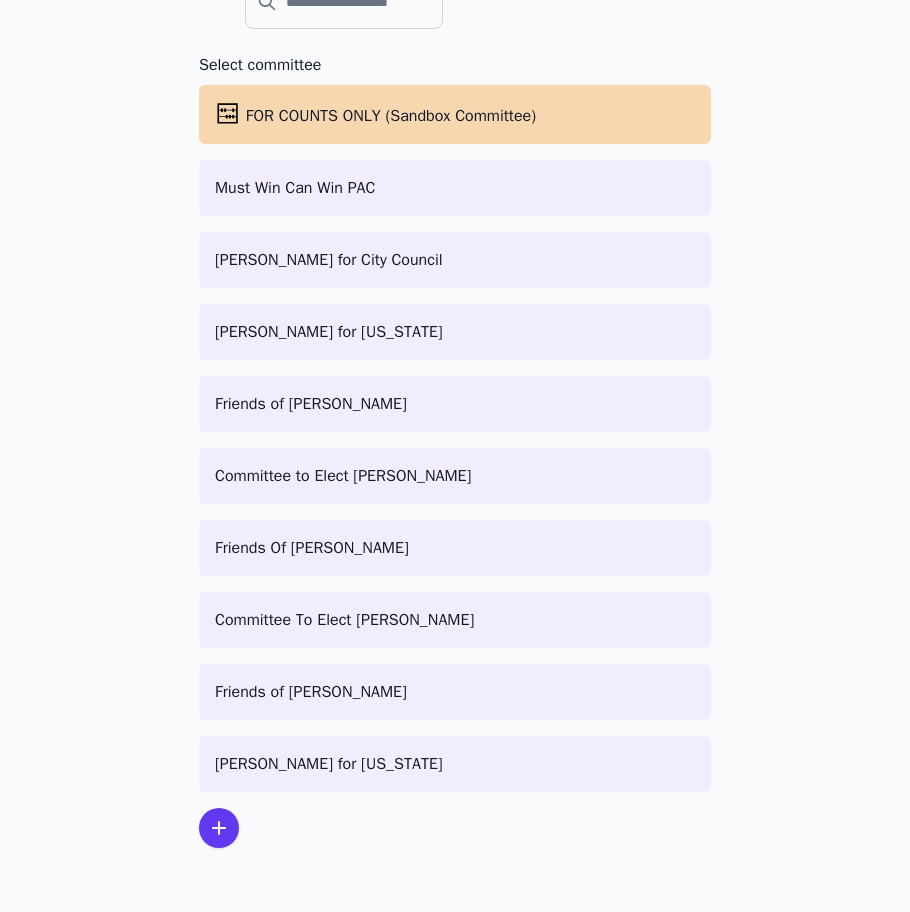 click 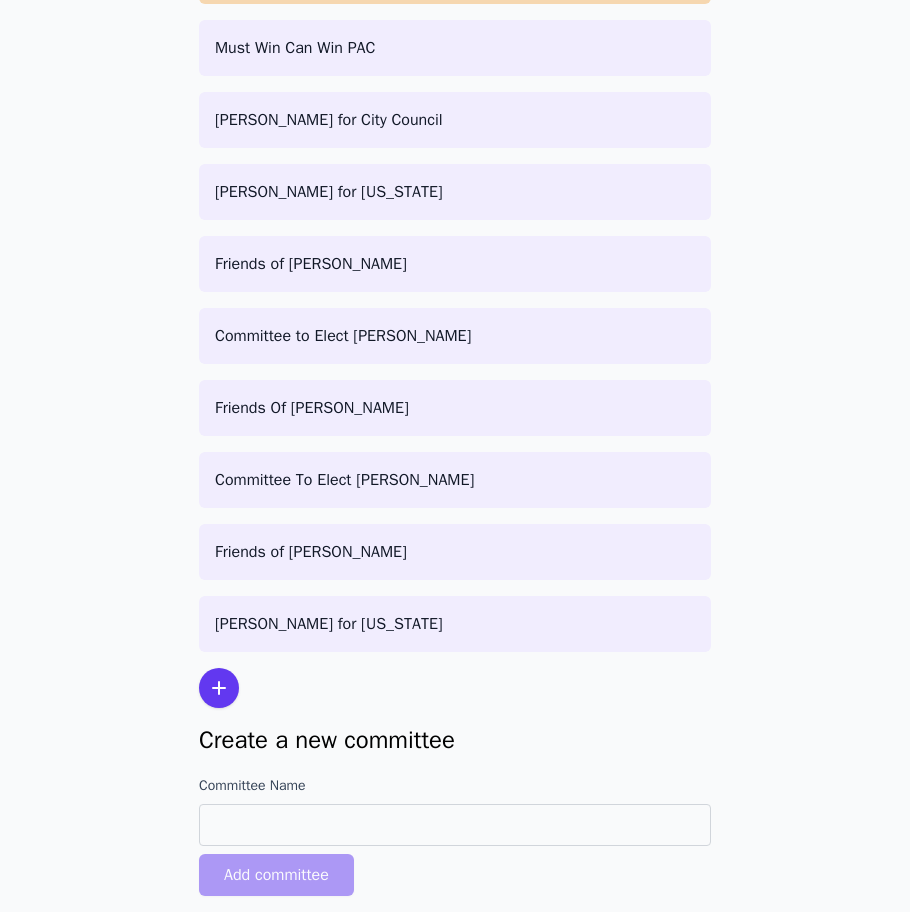 scroll, scrollTop: 497, scrollLeft: 0, axis: vertical 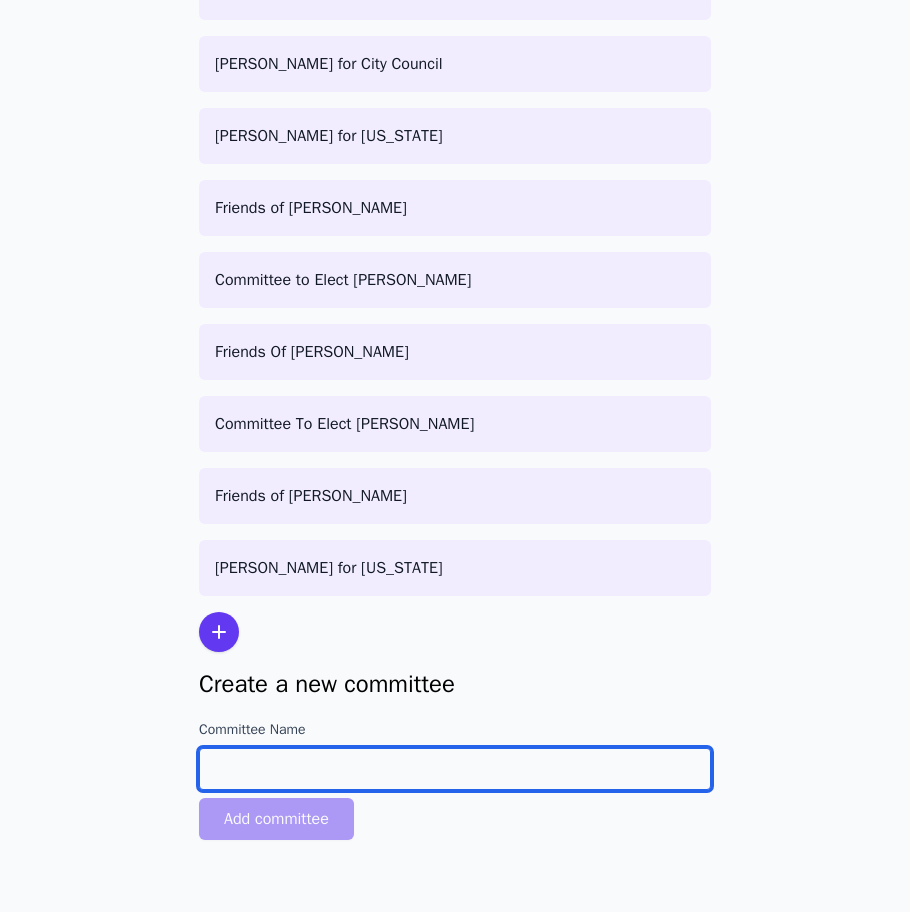 click on "Committee Name" at bounding box center (455, 769) 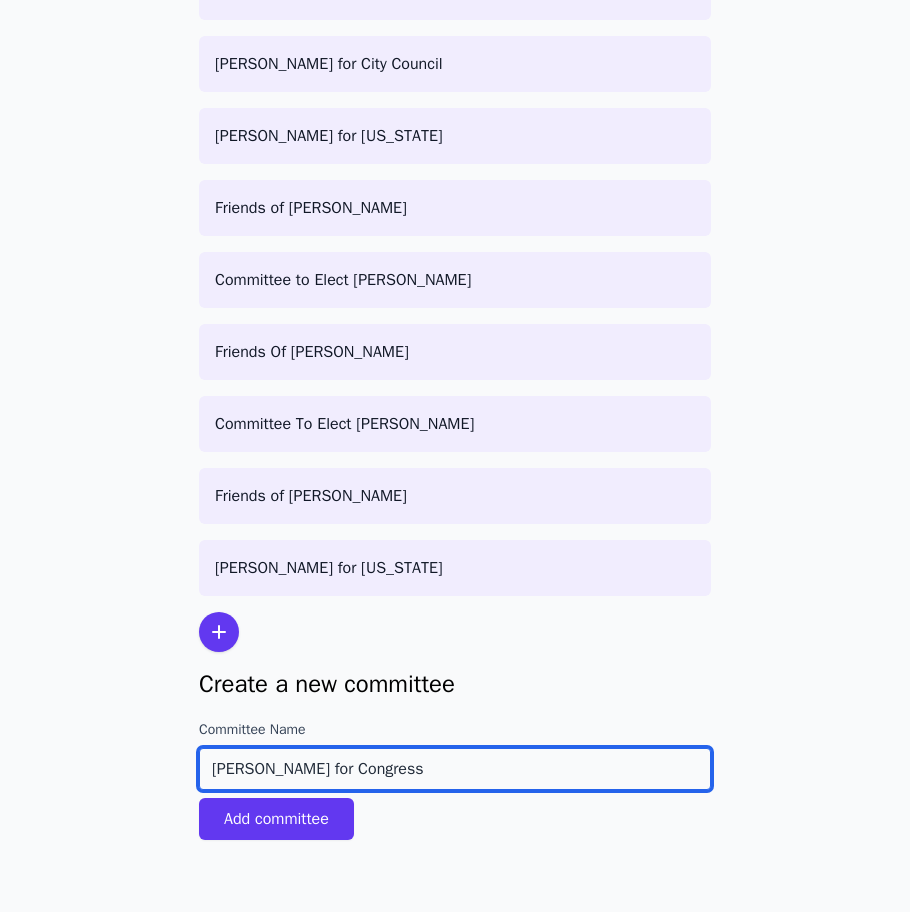 type on "Mel Tull for Congress" 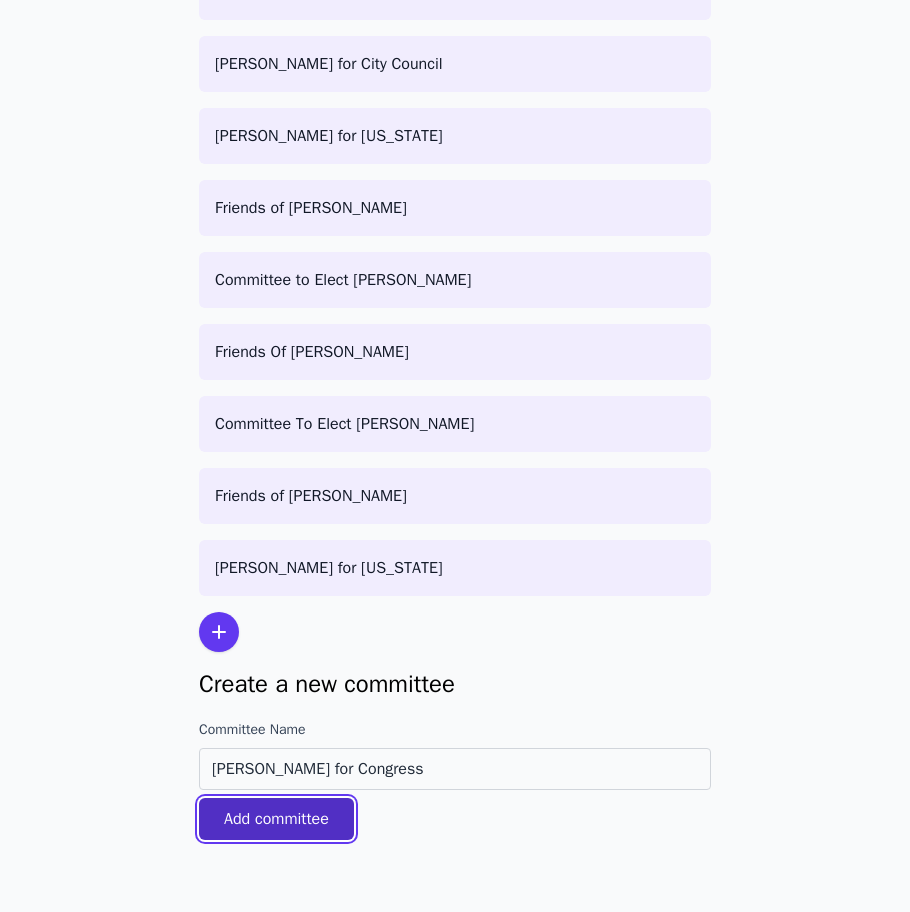 click on "Add committee" at bounding box center (276, 819) 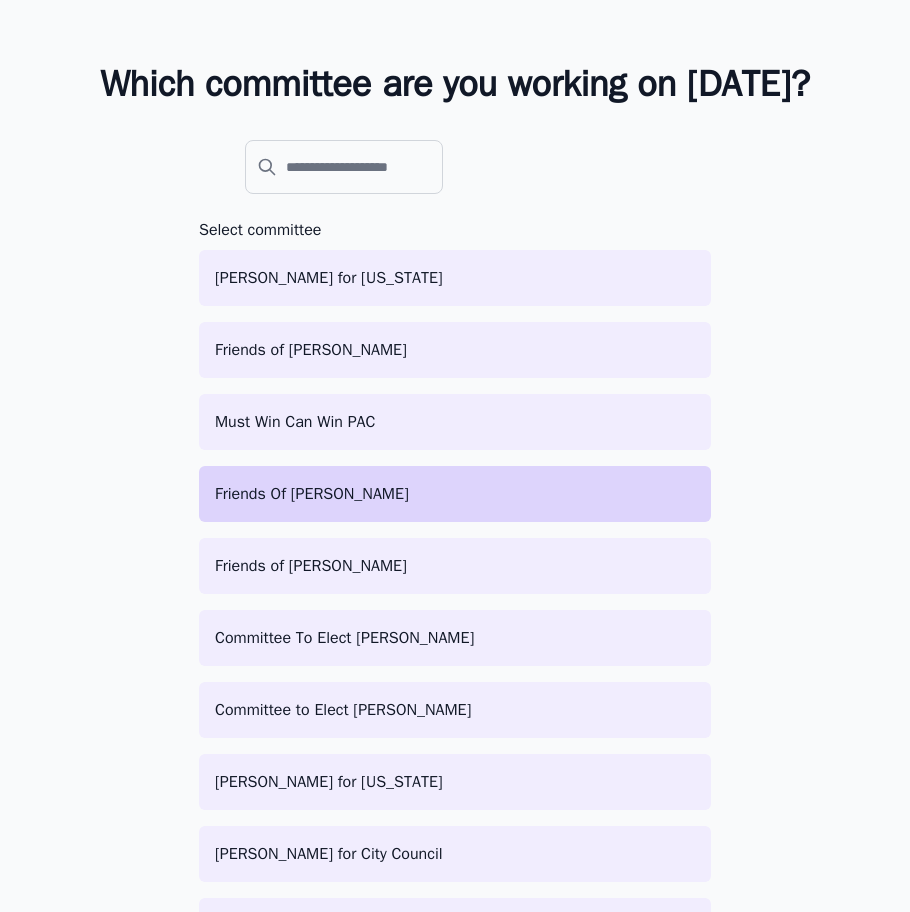 scroll, scrollTop: 439, scrollLeft: 0, axis: vertical 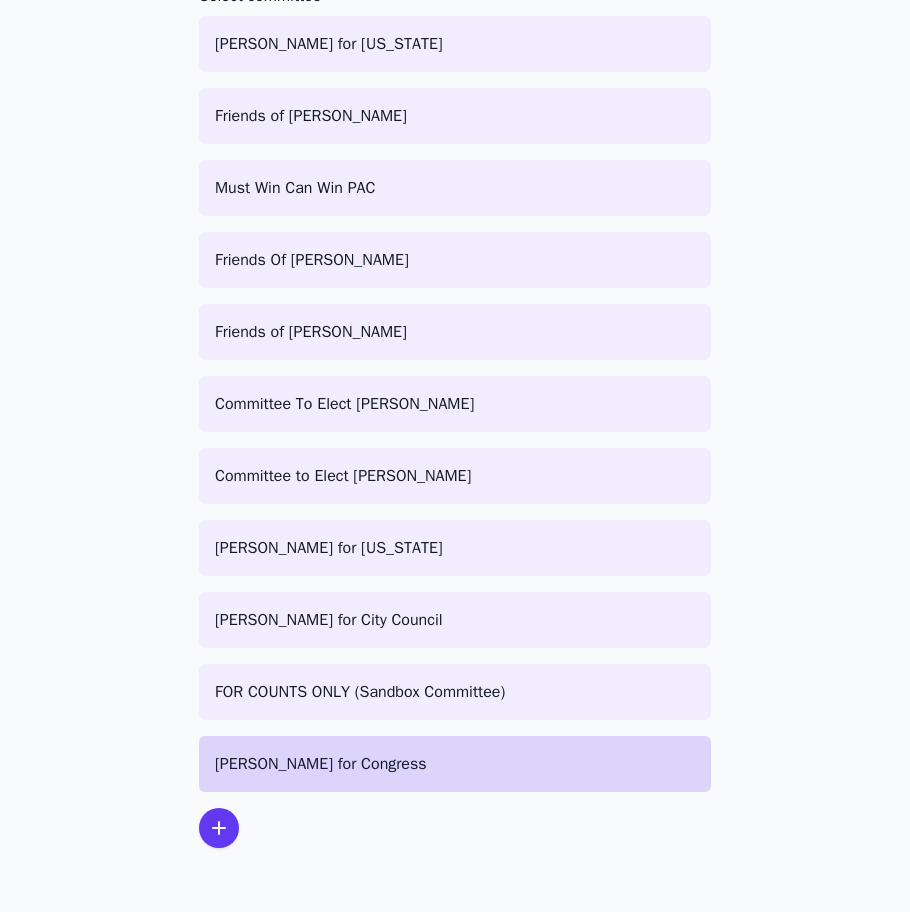 click on "Mel Tull for Congress" at bounding box center [455, 764] 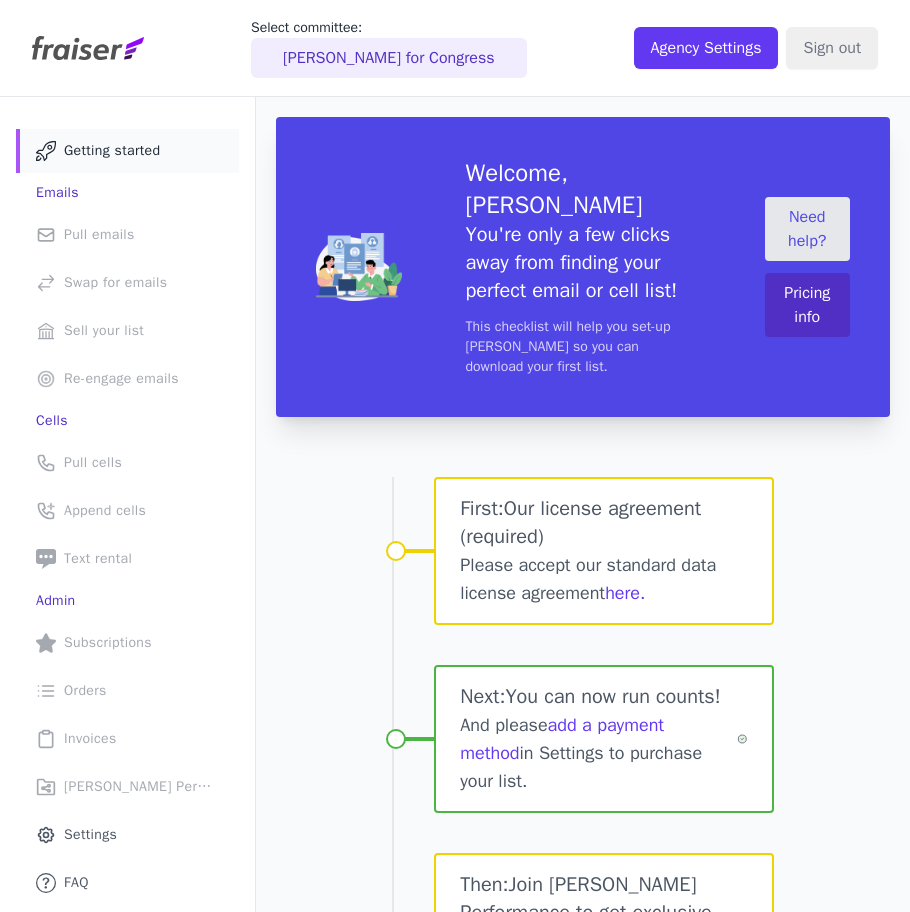 scroll, scrollTop: 0, scrollLeft: 0, axis: both 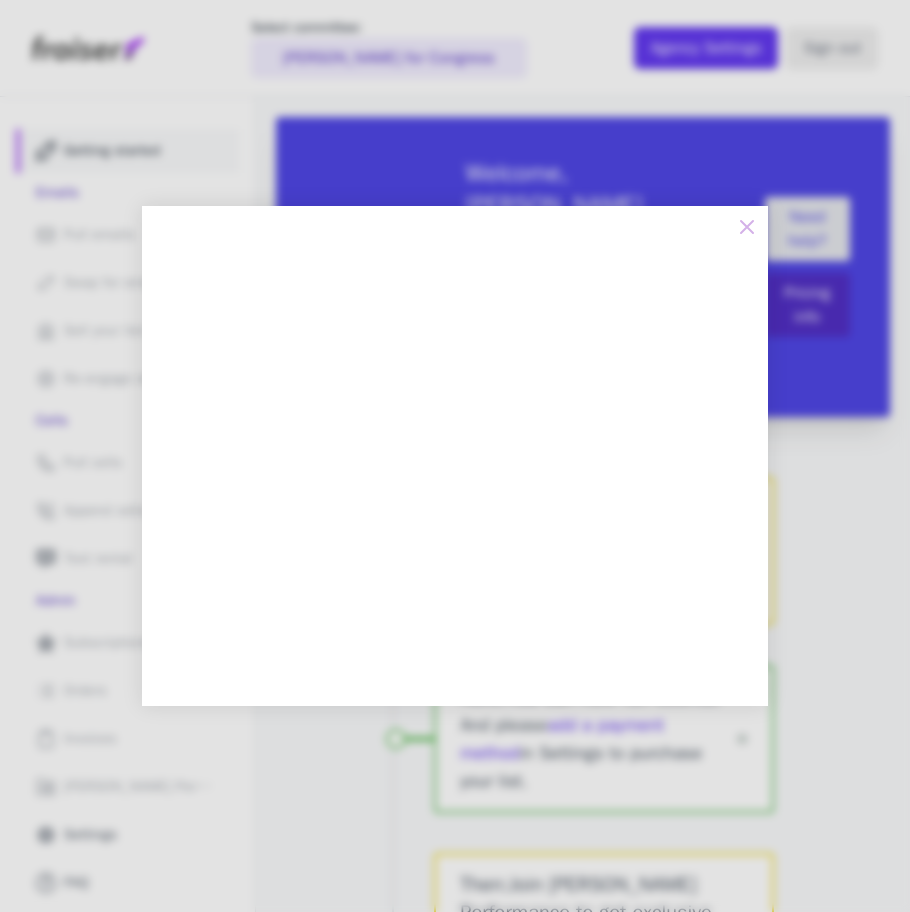 click 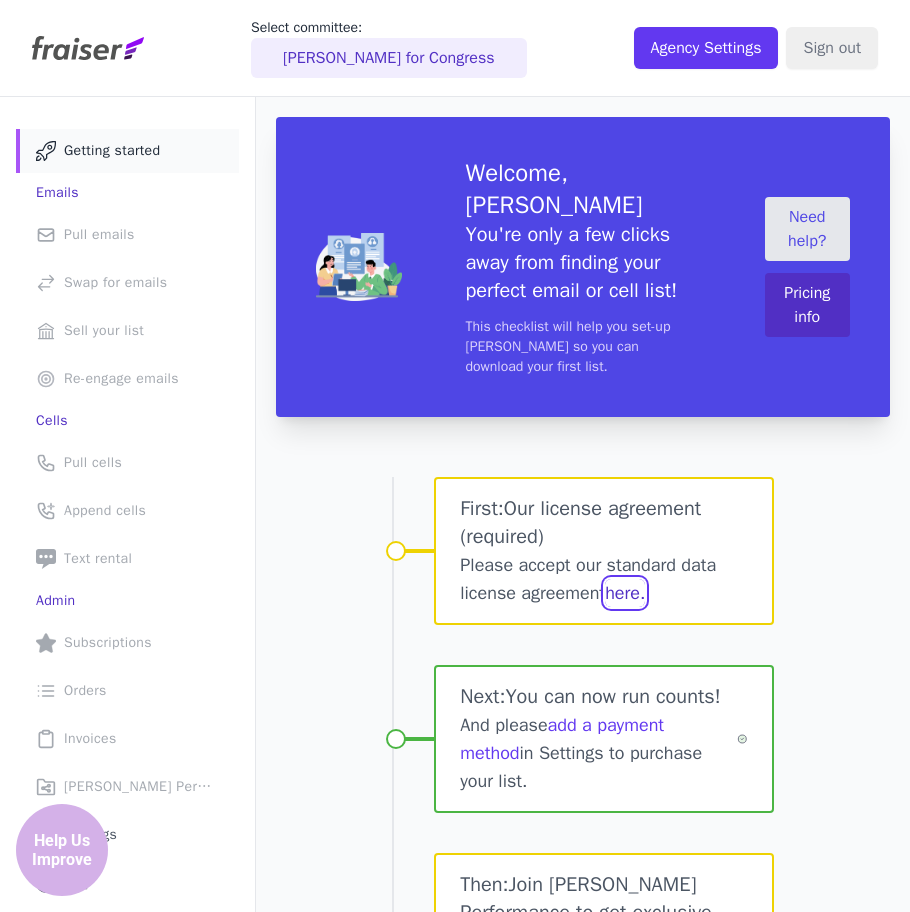 click on "here." at bounding box center (625, 593) 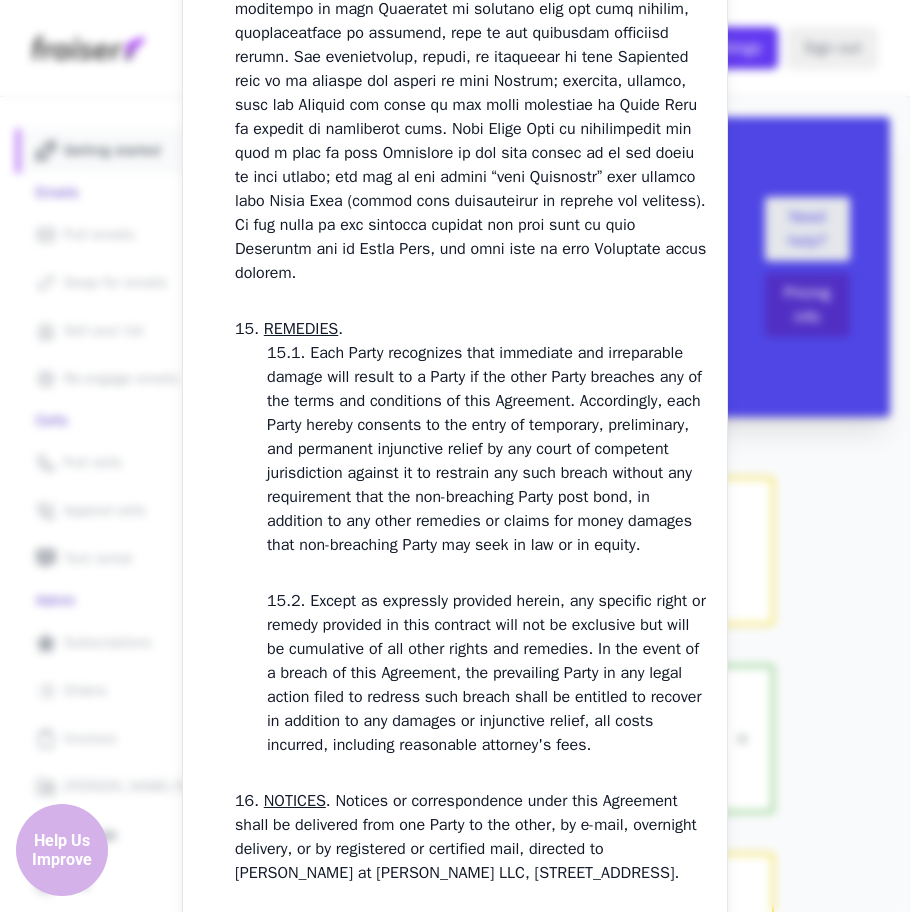 scroll, scrollTop: 7388, scrollLeft: 0, axis: vertical 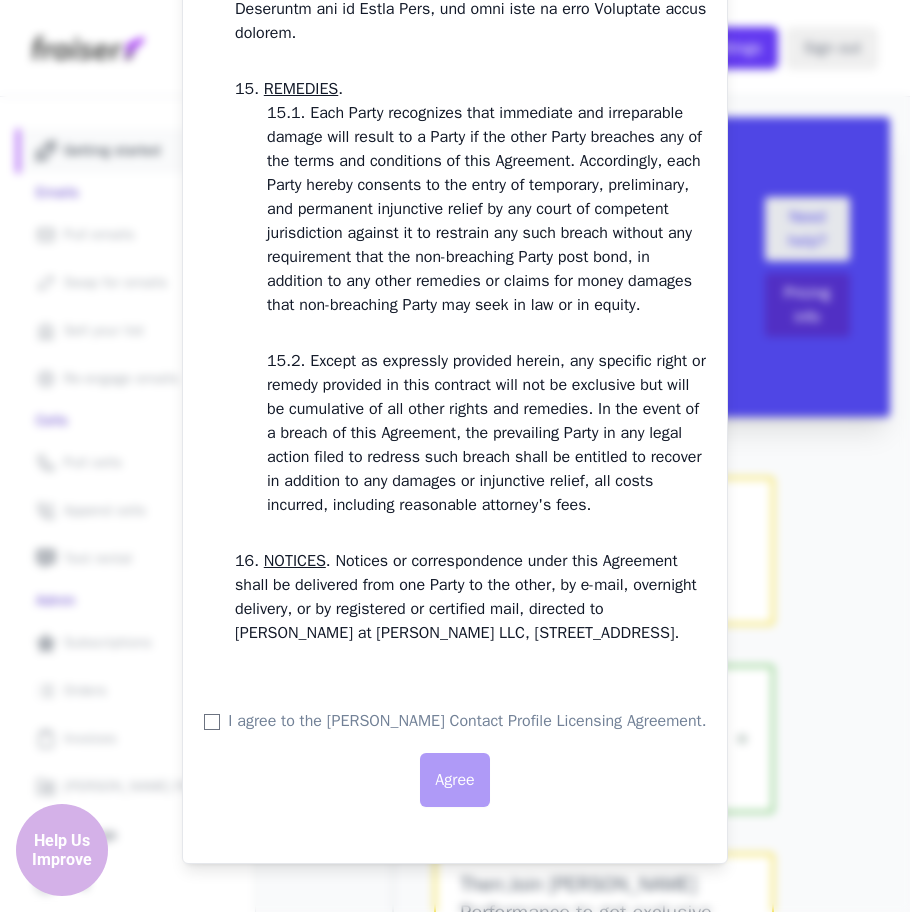 click on "I agree to the Fraiser Contact Profile Licensing Agreement." at bounding box center [467, 721] 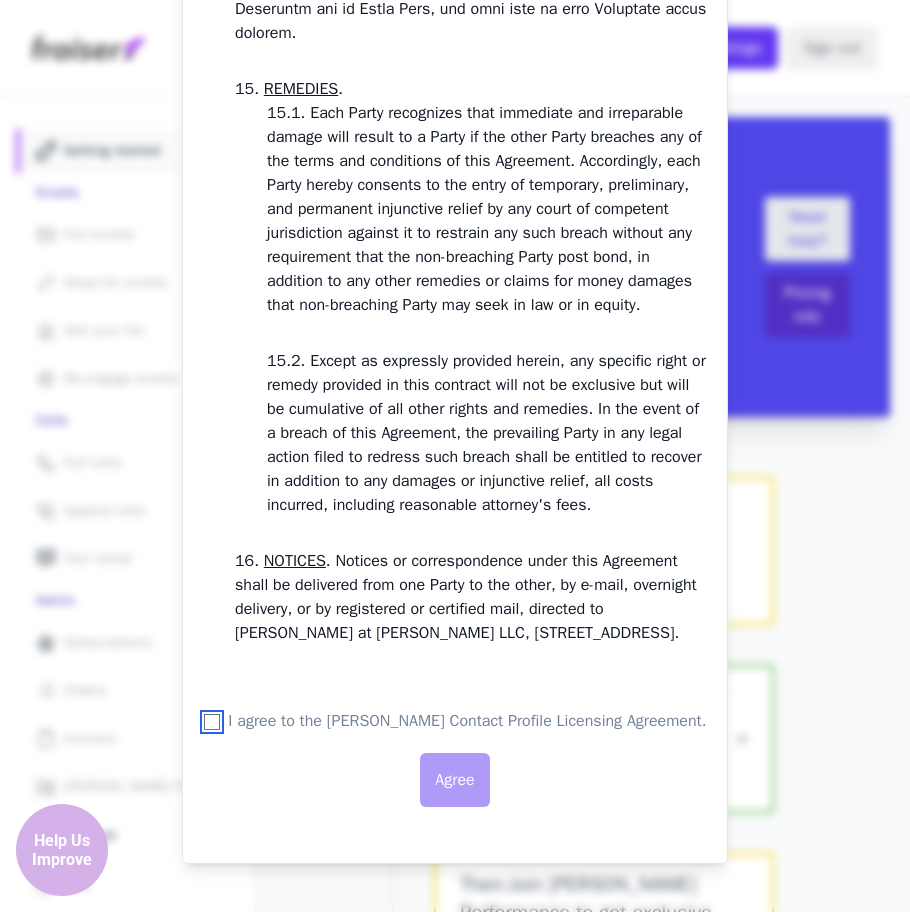 click on "I agree to the Fraiser Contact Profile Licensing Agreement." at bounding box center (212, 722) 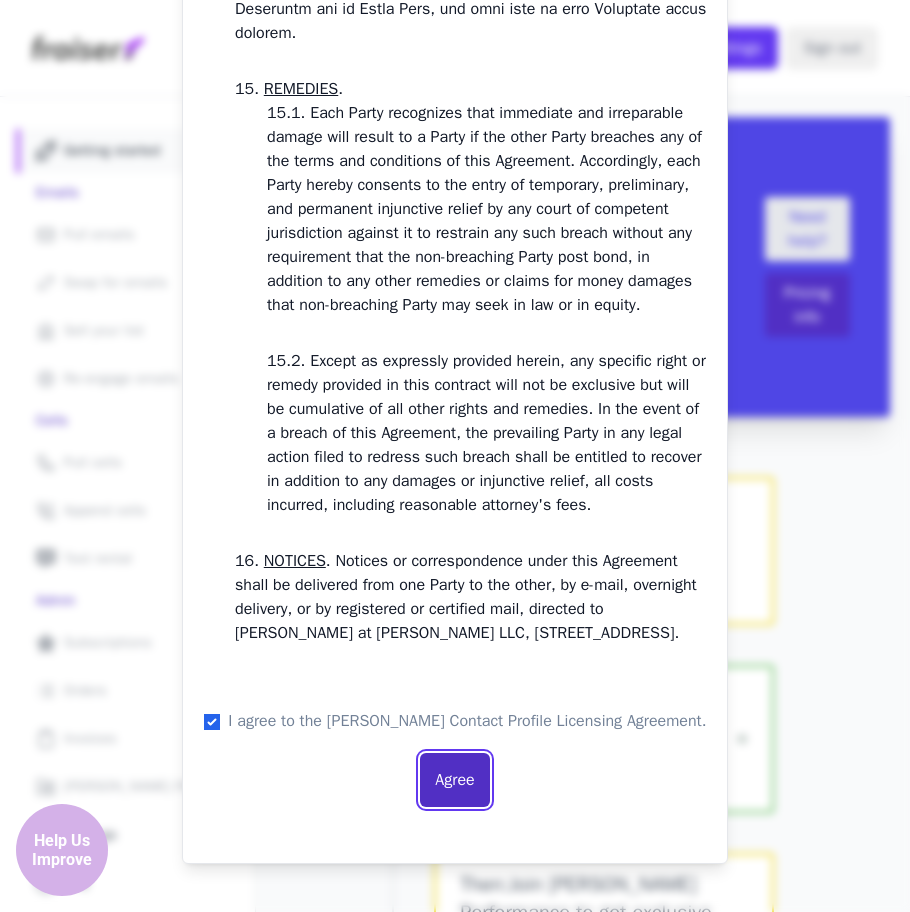 click on "Agree" at bounding box center [454, 780] 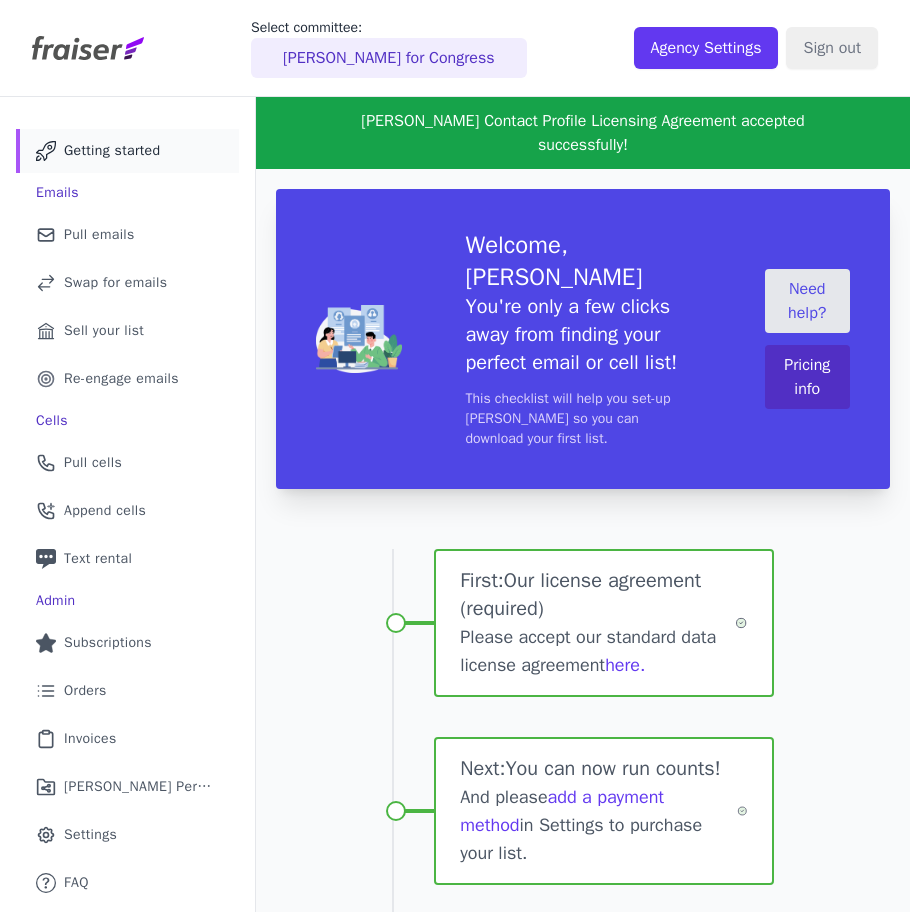 scroll, scrollTop: 0, scrollLeft: 0, axis: both 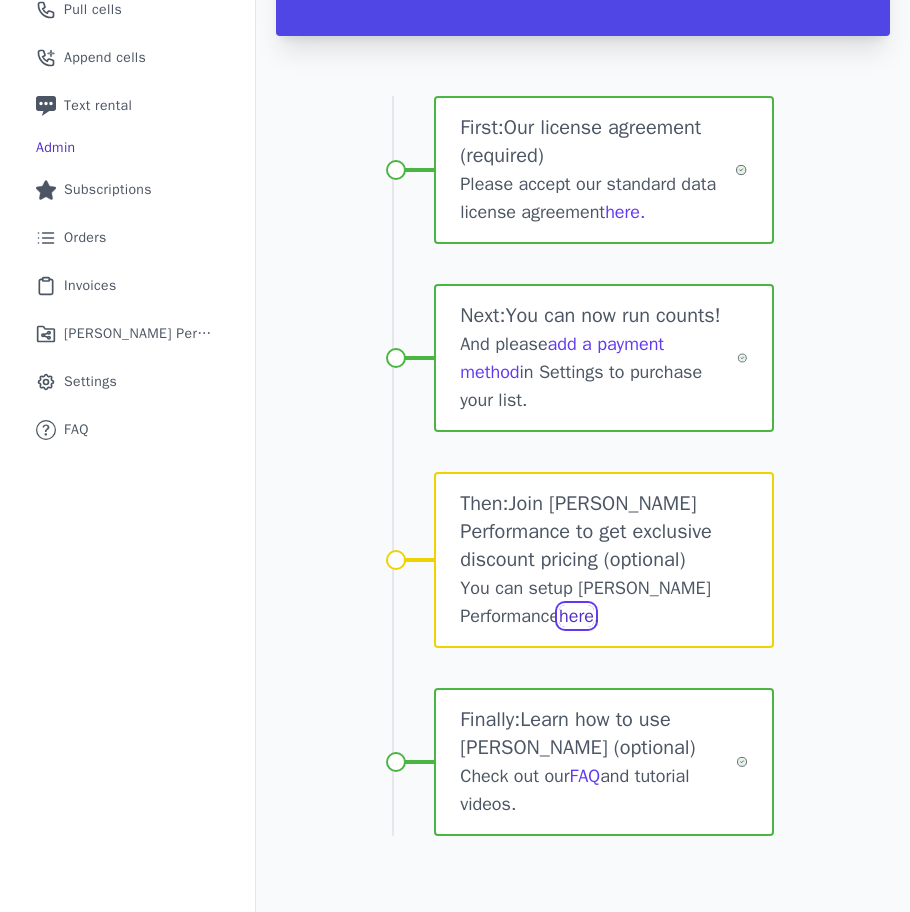 click on "here" at bounding box center [576, 616] 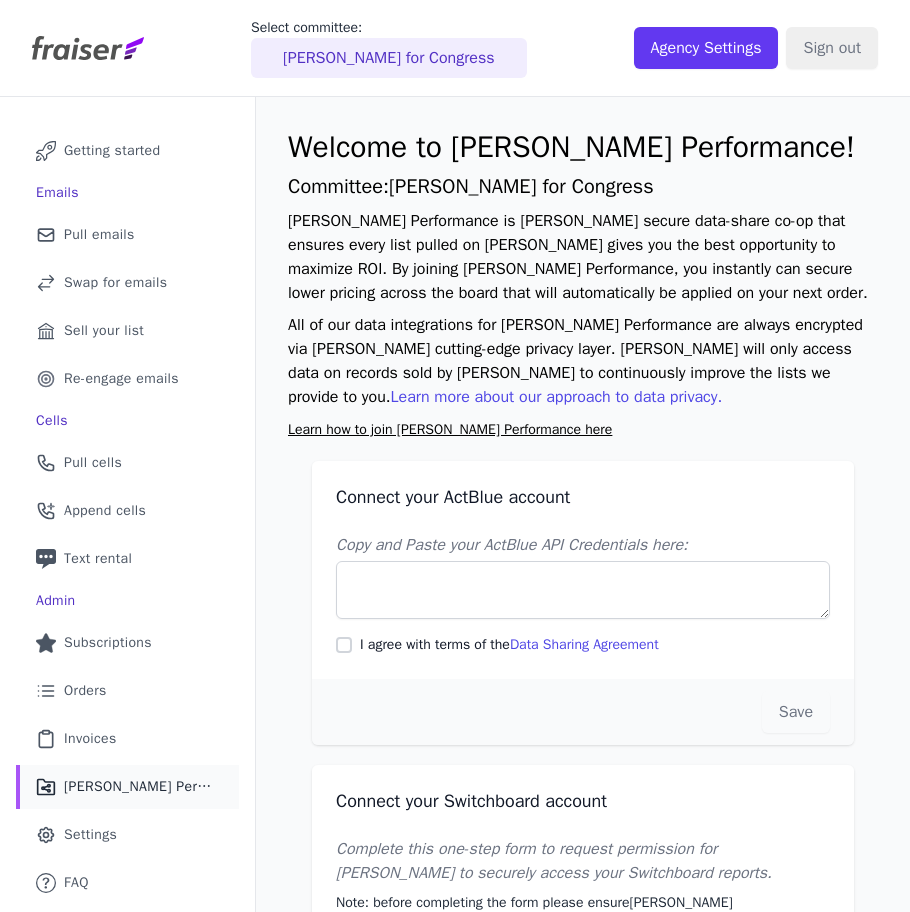 scroll, scrollTop: 0, scrollLeft: 0, axis: both 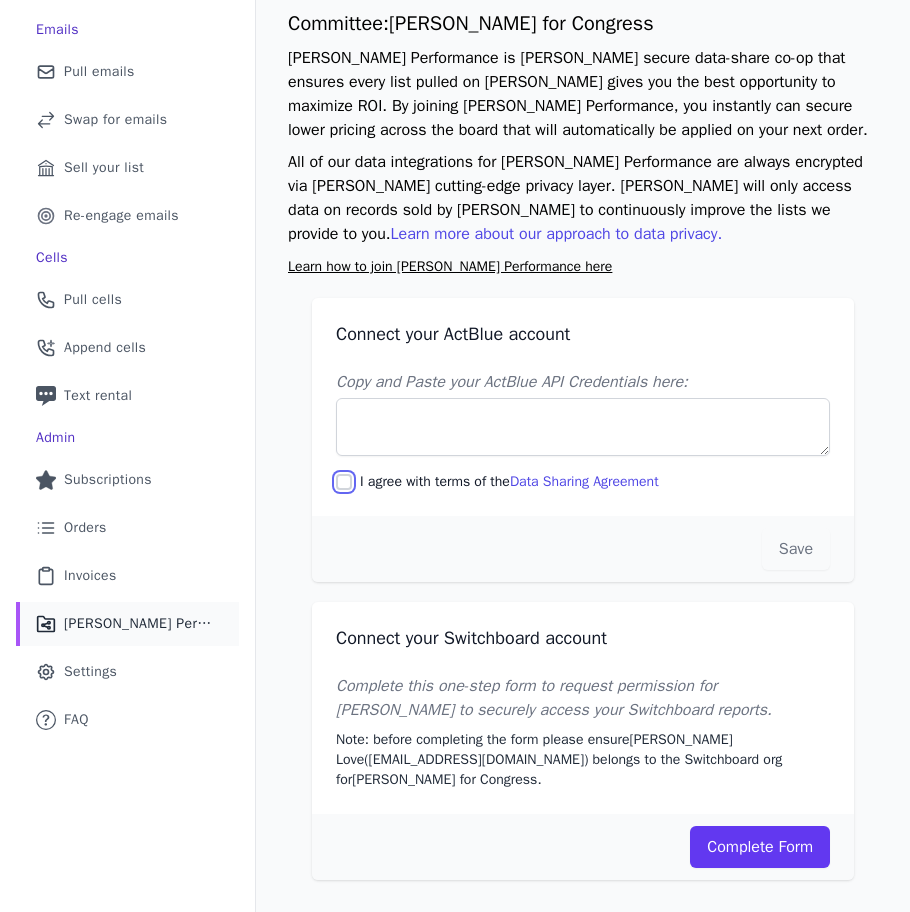 click on "I agree with terms of the  Data Sharing Agreement" at bounding box center [344, 482] 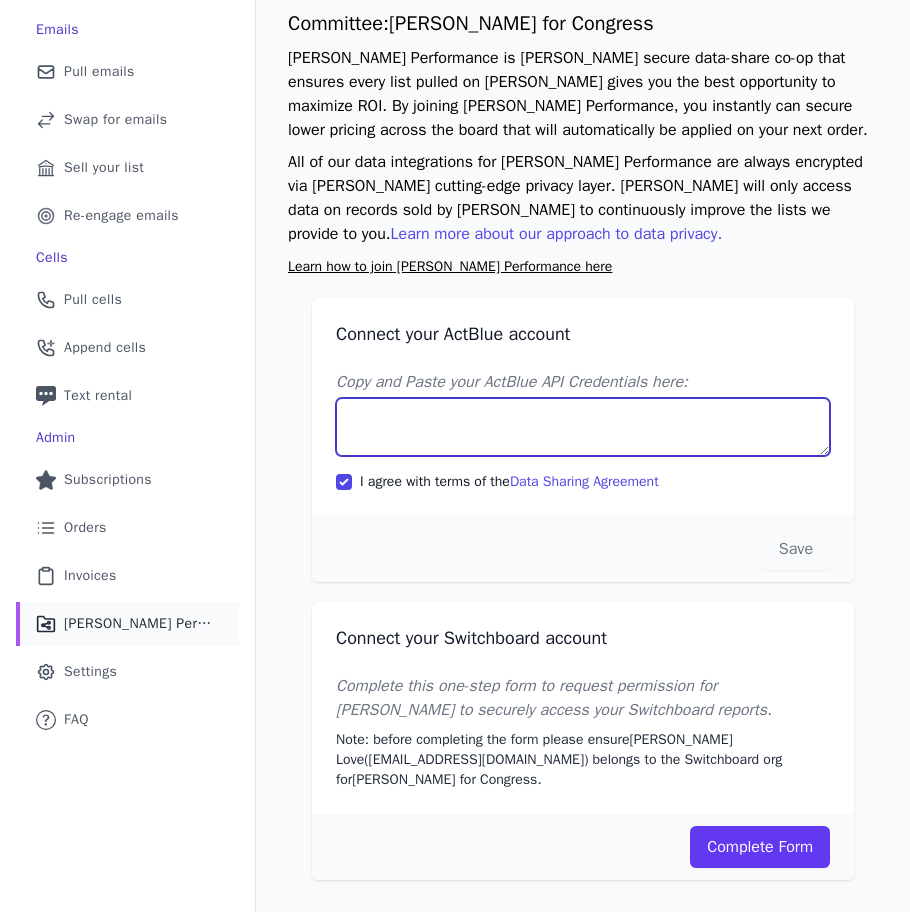 click on "Copy and Paste your ActBlue API Credentials here:" at bounding box center (583, 427) 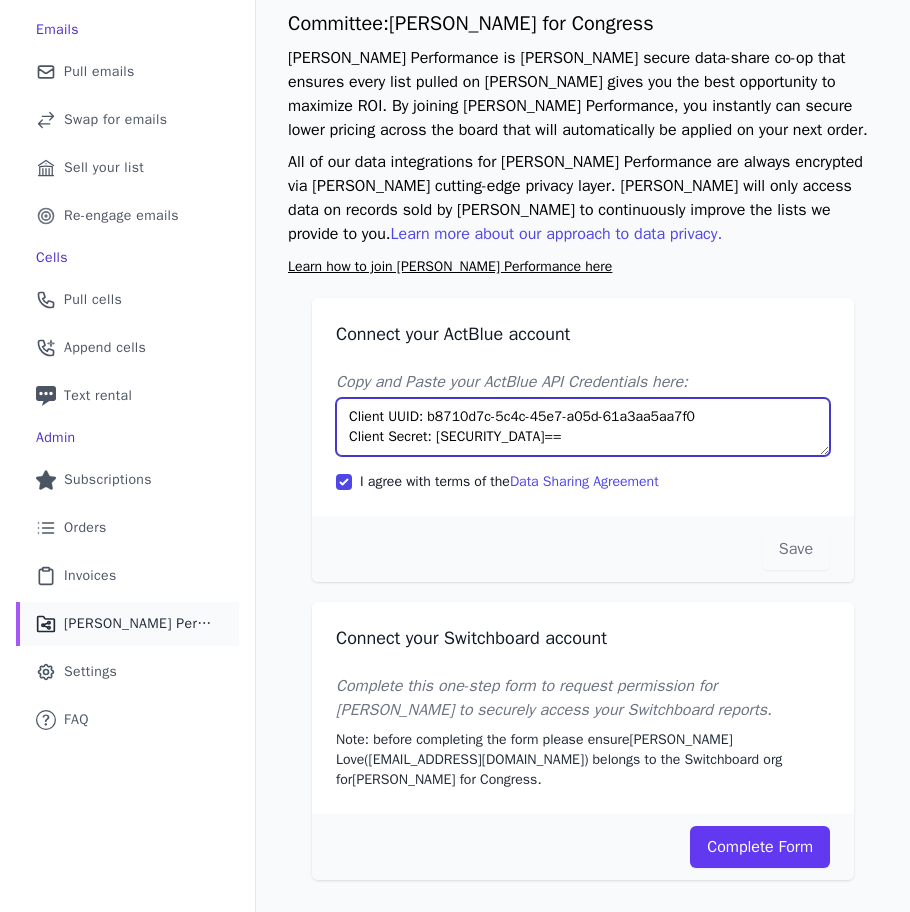 scroll, scrollTop: 31, scrollLeft: 0, axis: vertical 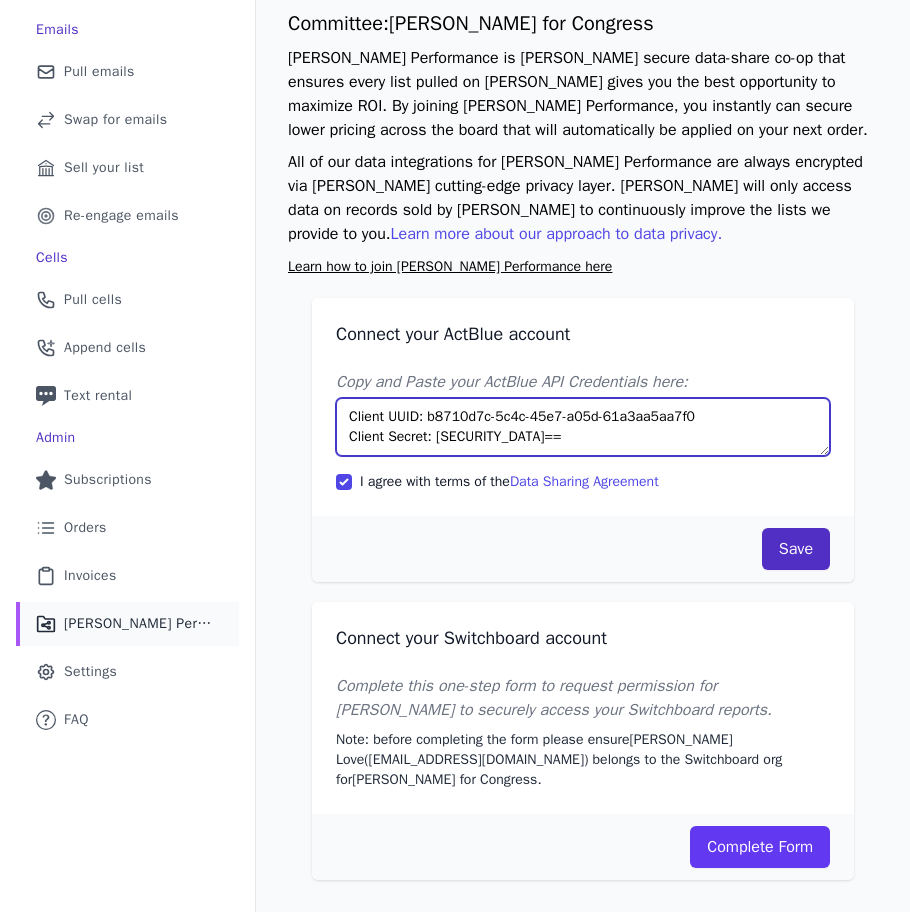 type on "Client UUID: b8710d7c-5c4c-45e7-a05d-61a3aa5aa7f0
Client Secret: FpiM9KNckwy7gI423qBd73KKsWR1ZE77nPZmRyeavRzml7I5y31dbw==" 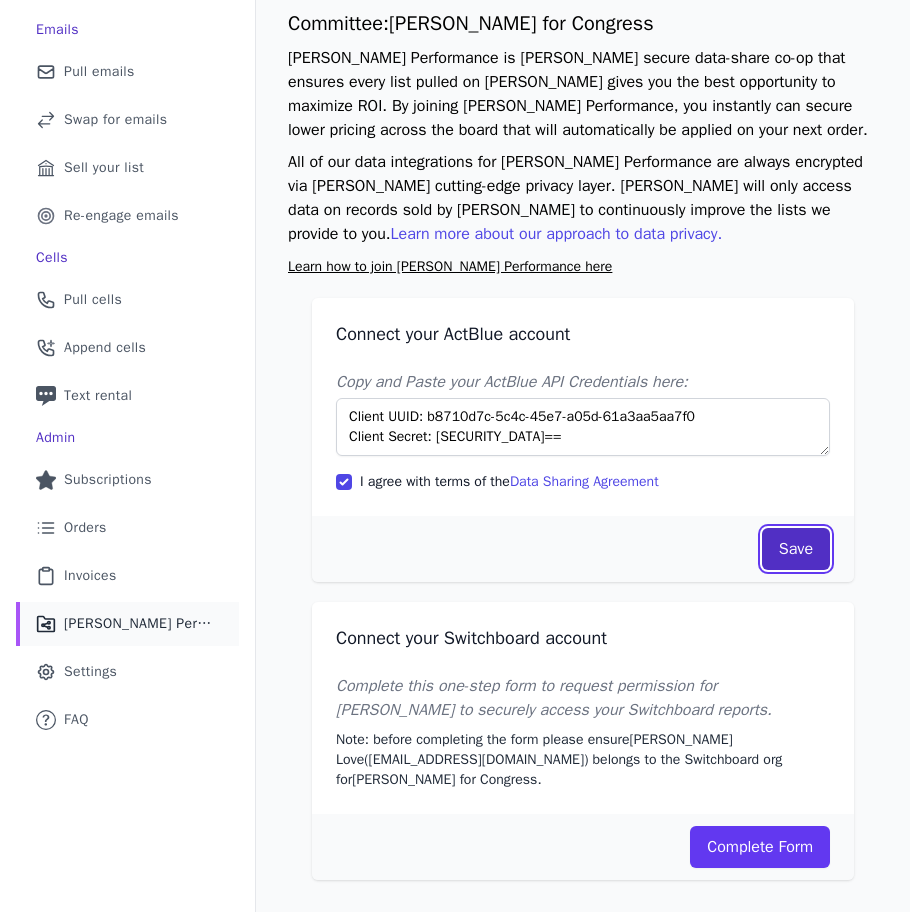 click on "Save" at bounding box center [796, 549] 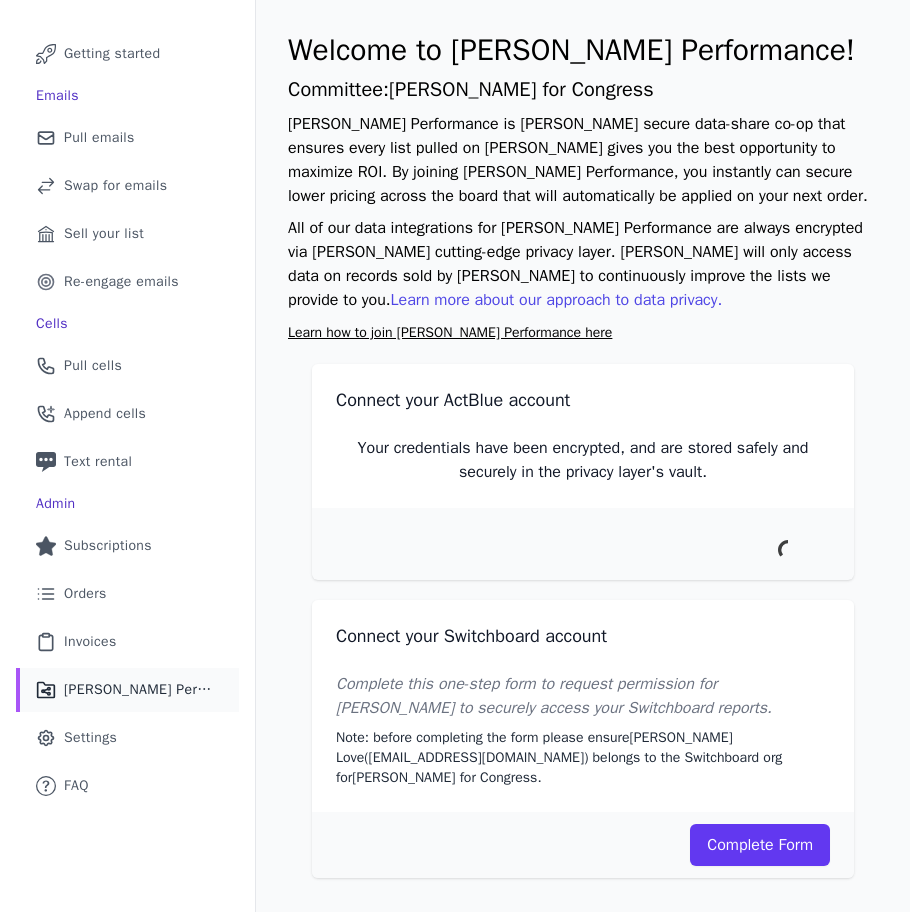 scroll, scrollTop: 113, scrollLeft: 0, axis: vertical 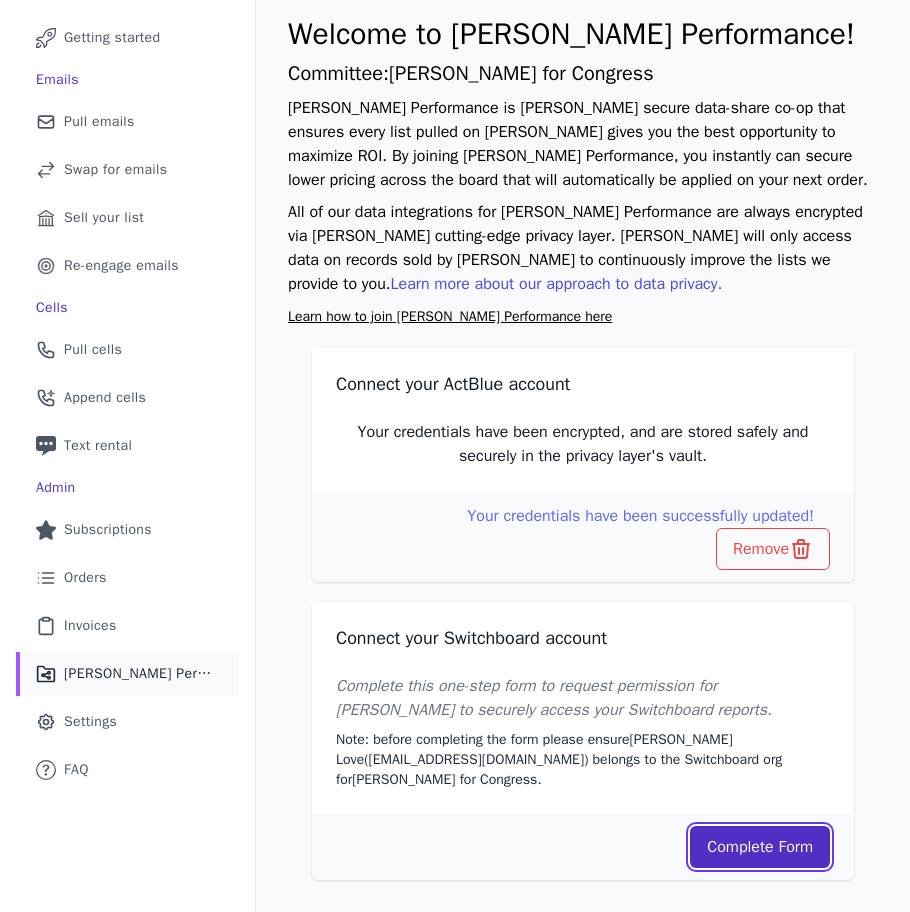 click on "Complete Form" at bounding box center [760, 847] 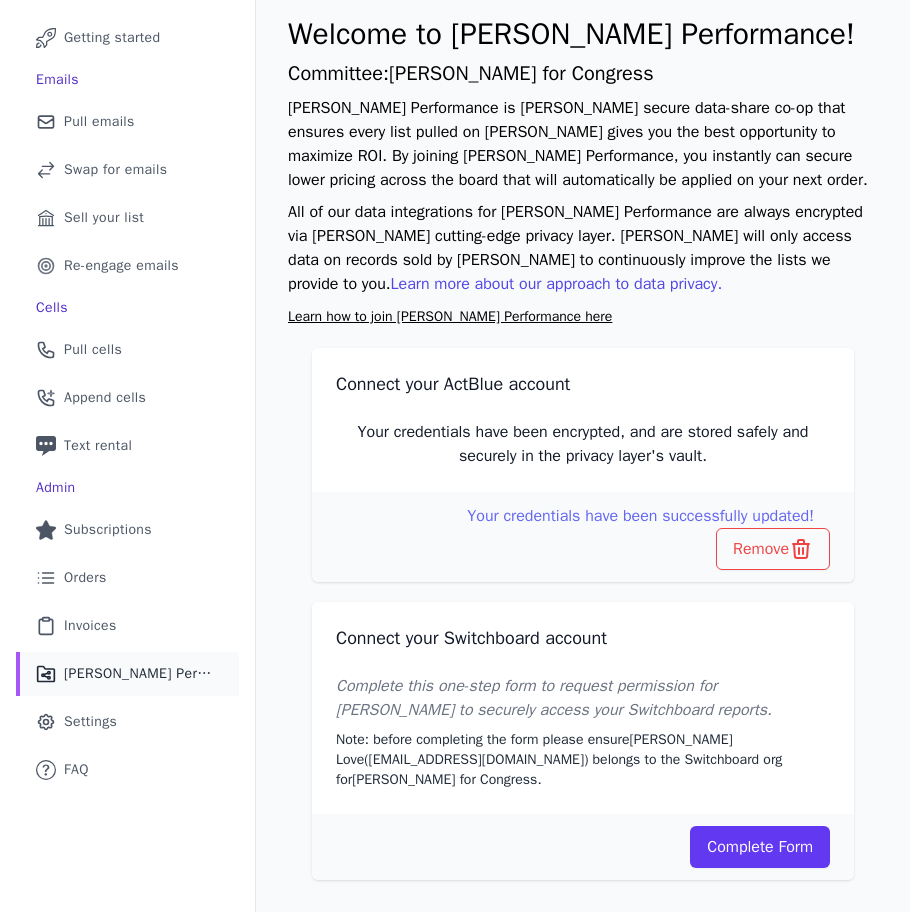 click on "All of our data integrations for Fraiser Performance are always encrypted via Fraiser's
cutting-edge privacy layer. Fraiser will only access data on records sold by Fraiser to
continuously improve the lists we provide to you.
Learn more about our approach to data privacy." at bounding box center [583, 248] 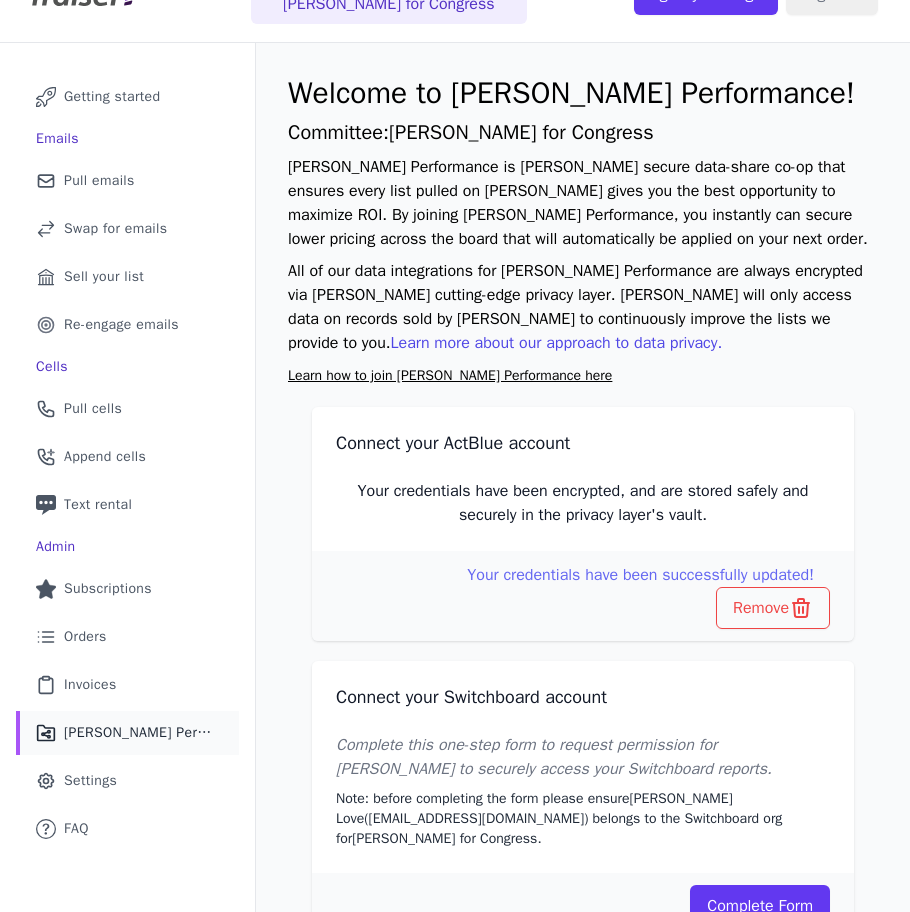 scroll, scrollTop: 0, scrollLeft: 0, axis: both 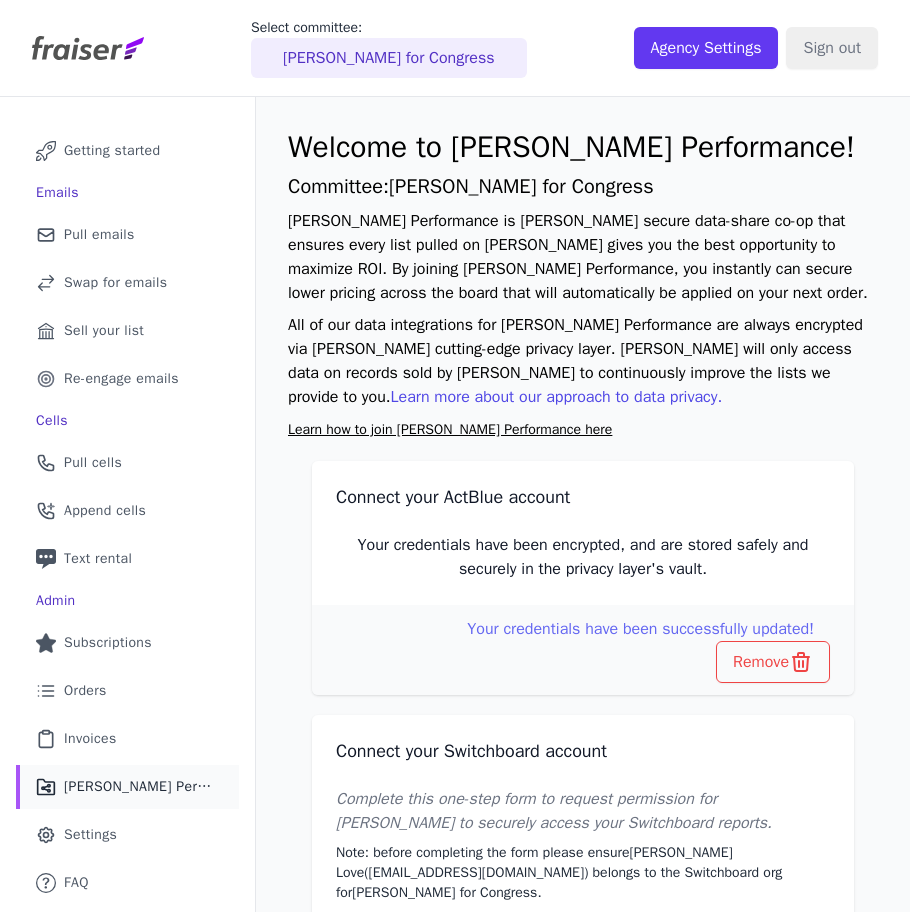 click on "[PERSON_NAME] for Congress" at bounding box center (389, 58) 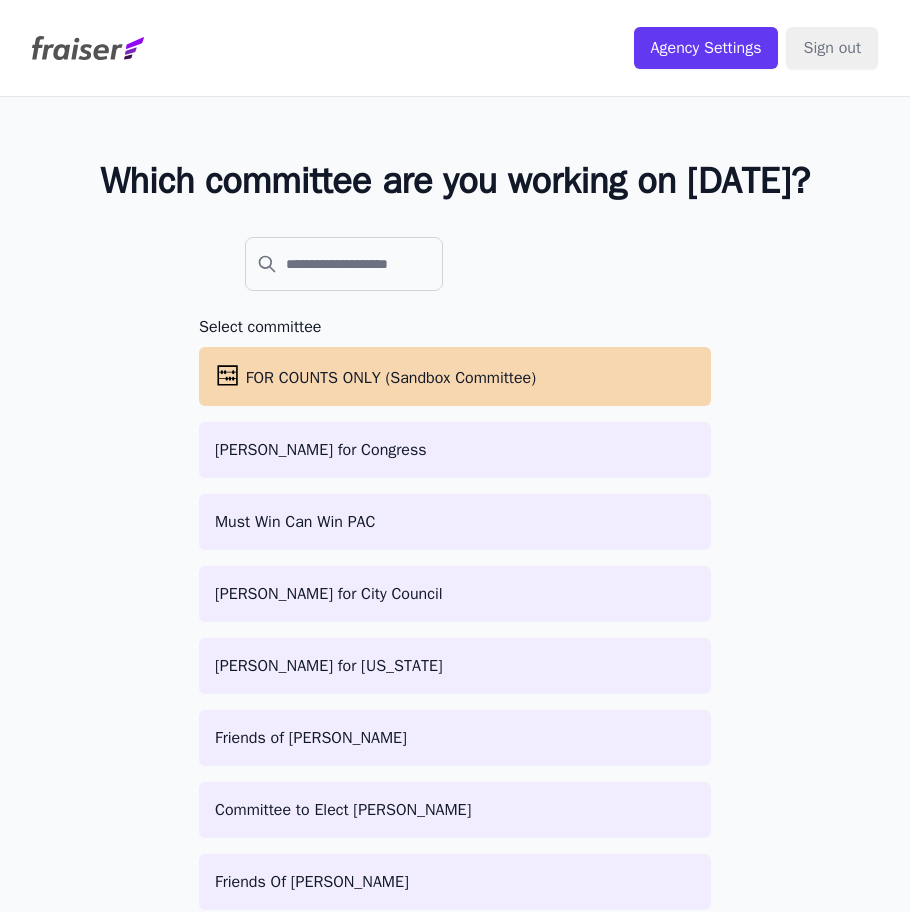scroll, scrollTop: 0, scrollLeft: 0, axis: both 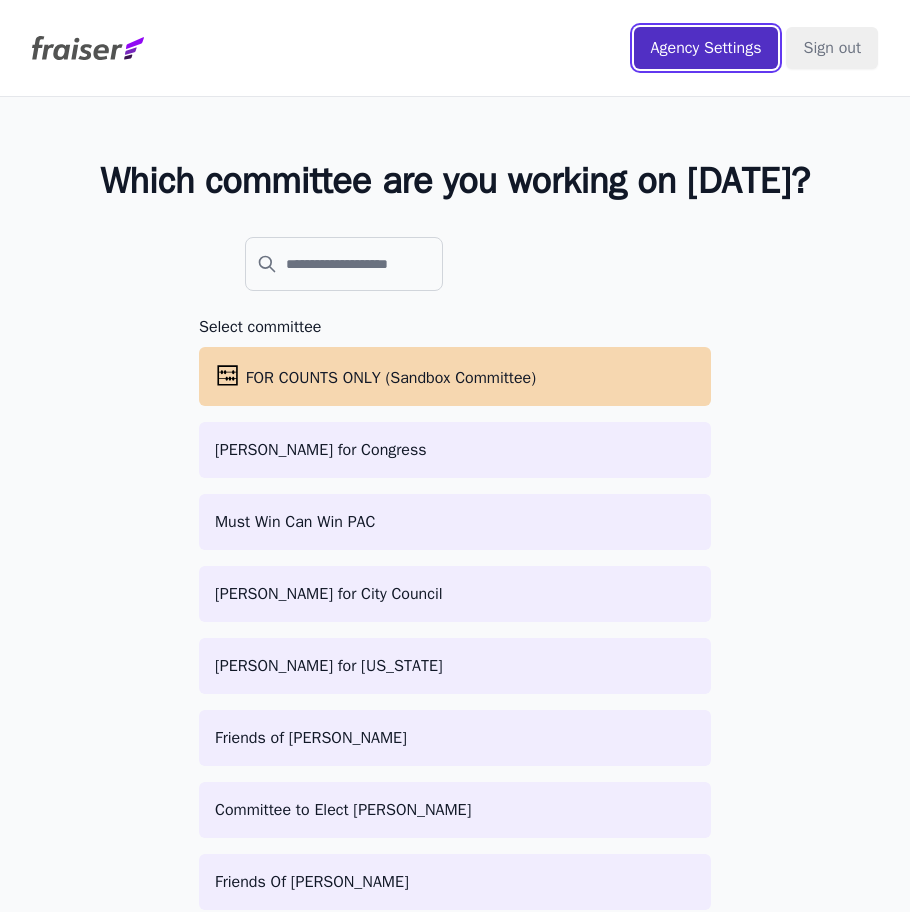 click on "Agency Settings" at bounding box center (706, 48) 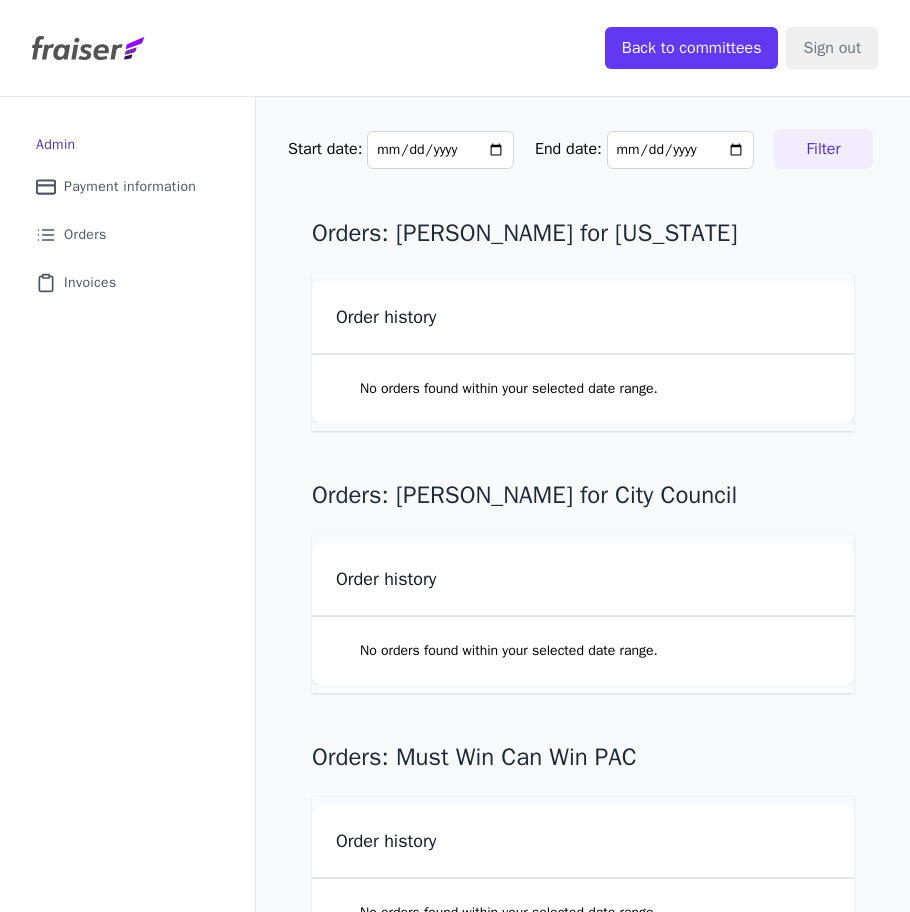scroll, scrollTop: 0, scrollLeft: 0, axis: both 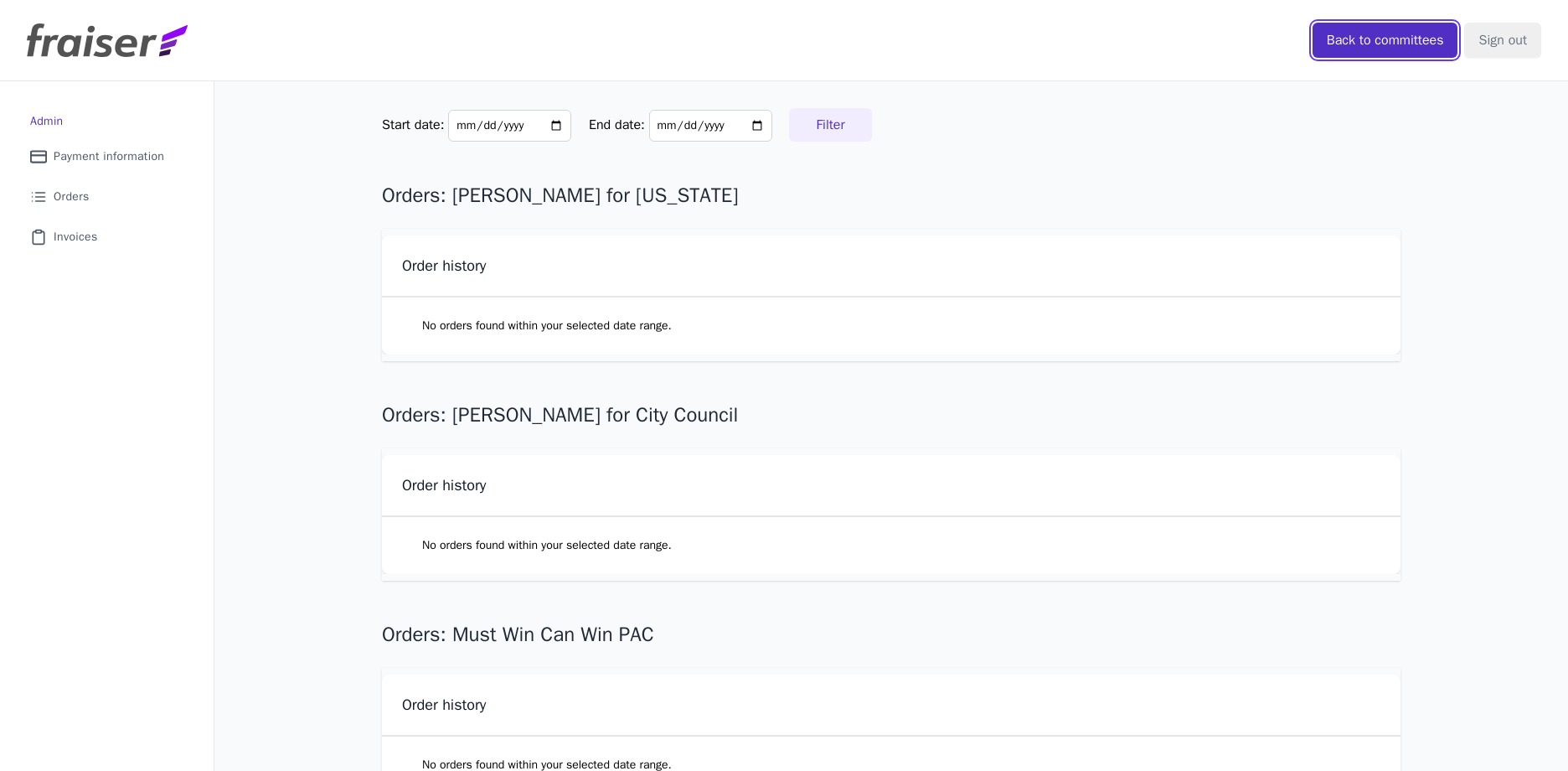 click on "Back to committees" at bounding box center [1385, 40] 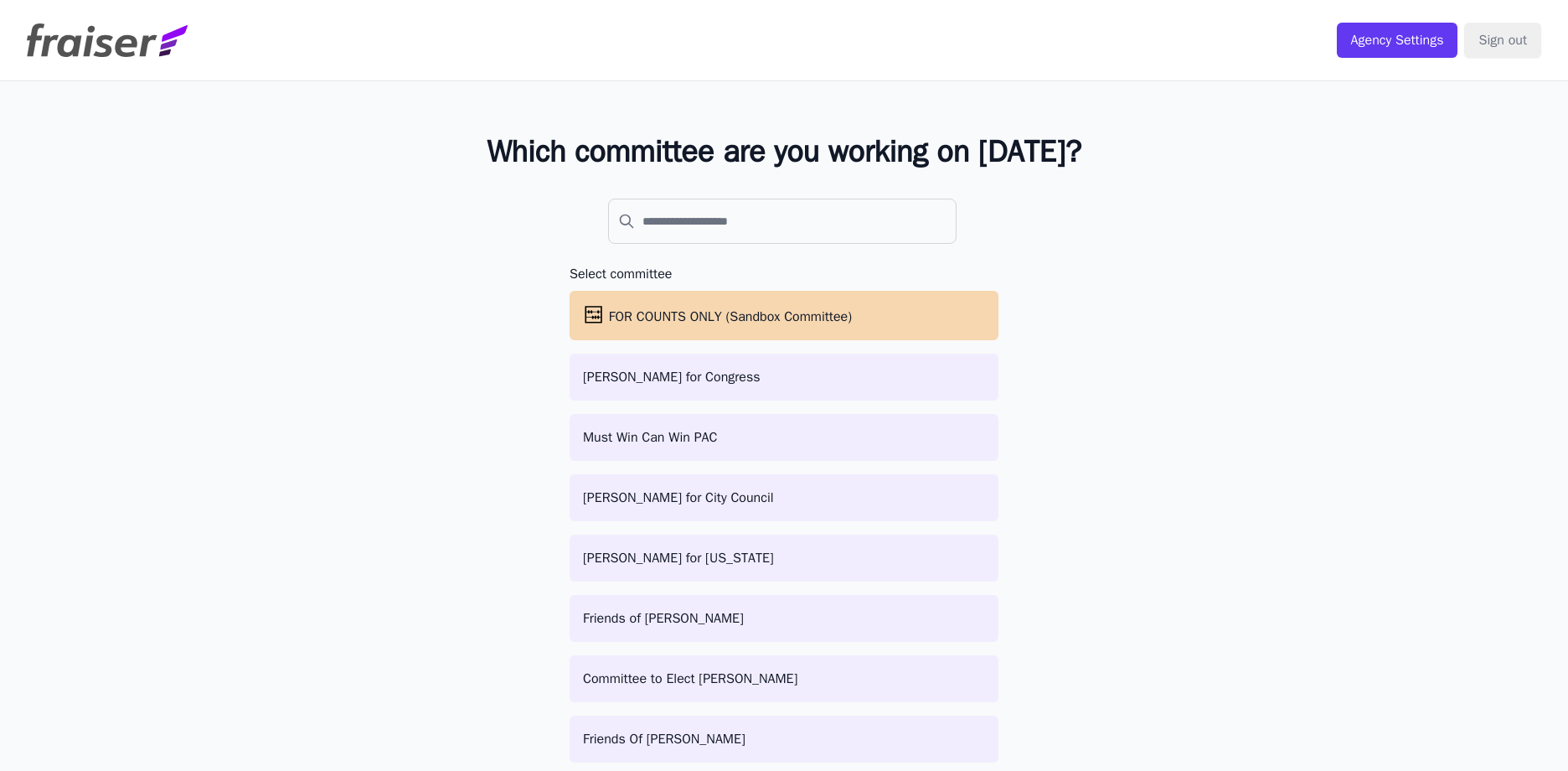 scroll, scrollTop: 0, scrollLeft: 0, axis: both 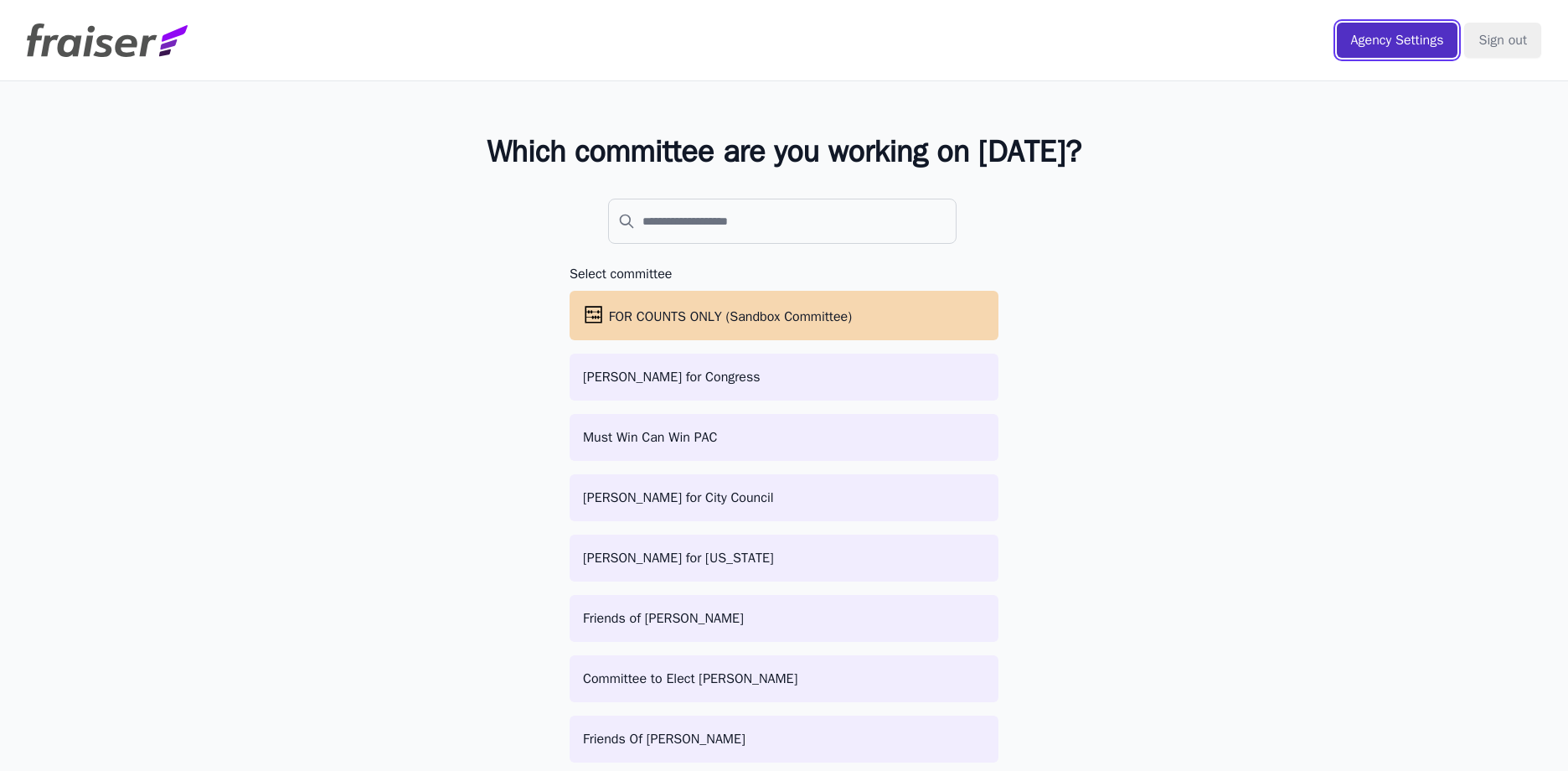 click on "Agency Settings" at bounding box center [1397, 40] 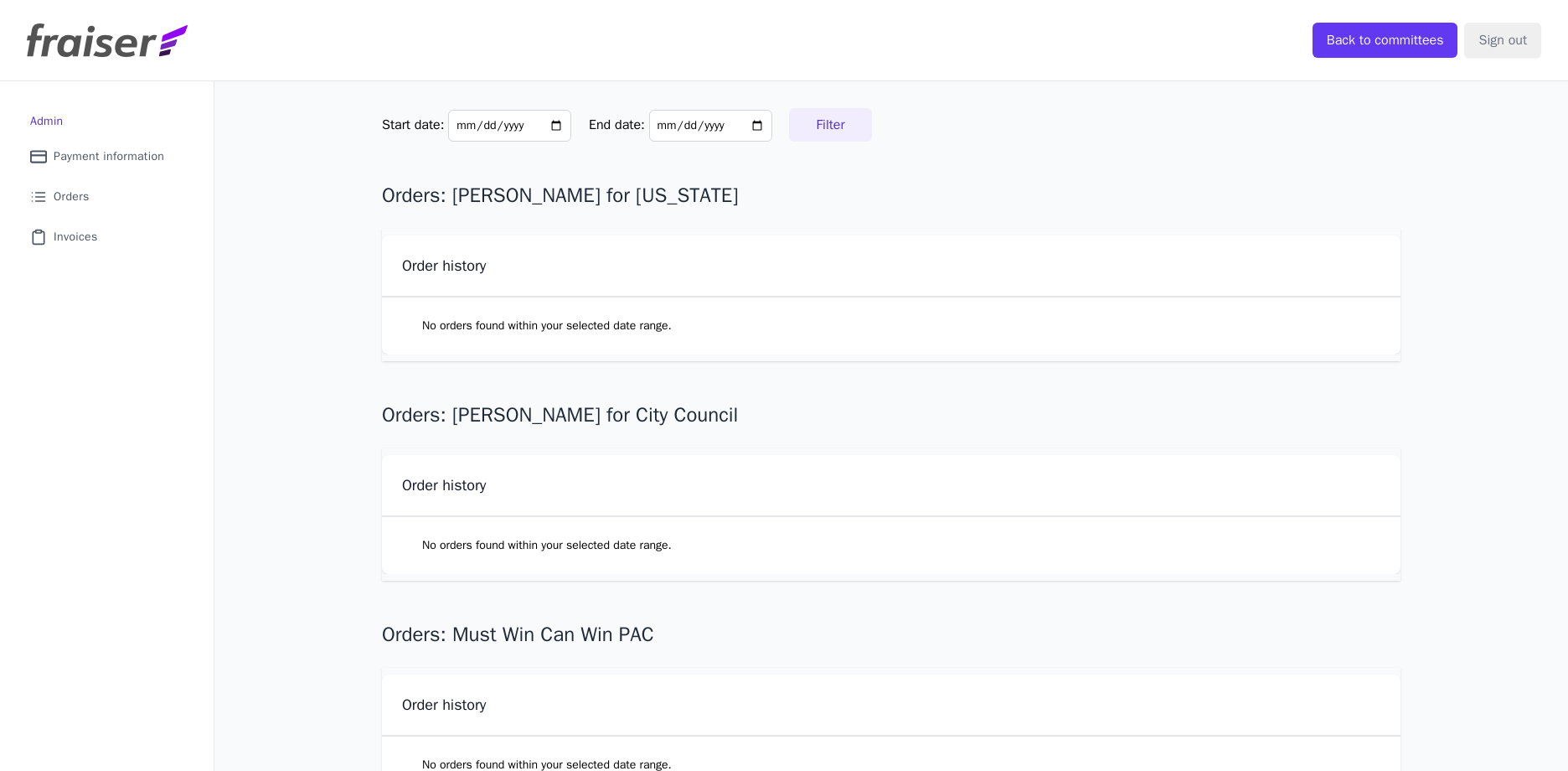 scroll, scrollTop: 0, scrollLeft: 0, axis: both 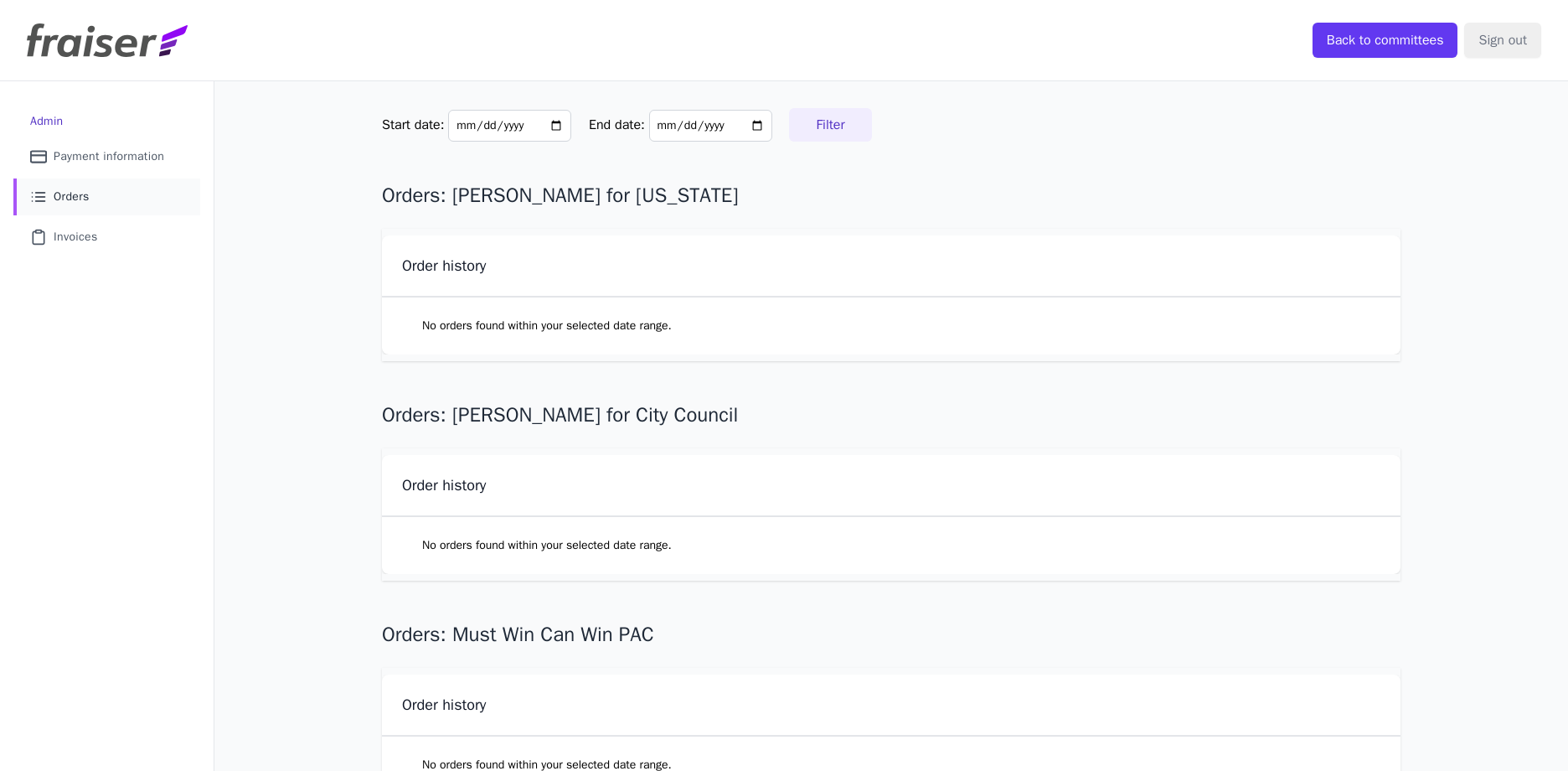 click on "List Icon Outline of bulleted list
Orders" at bounding box center (106, 197) 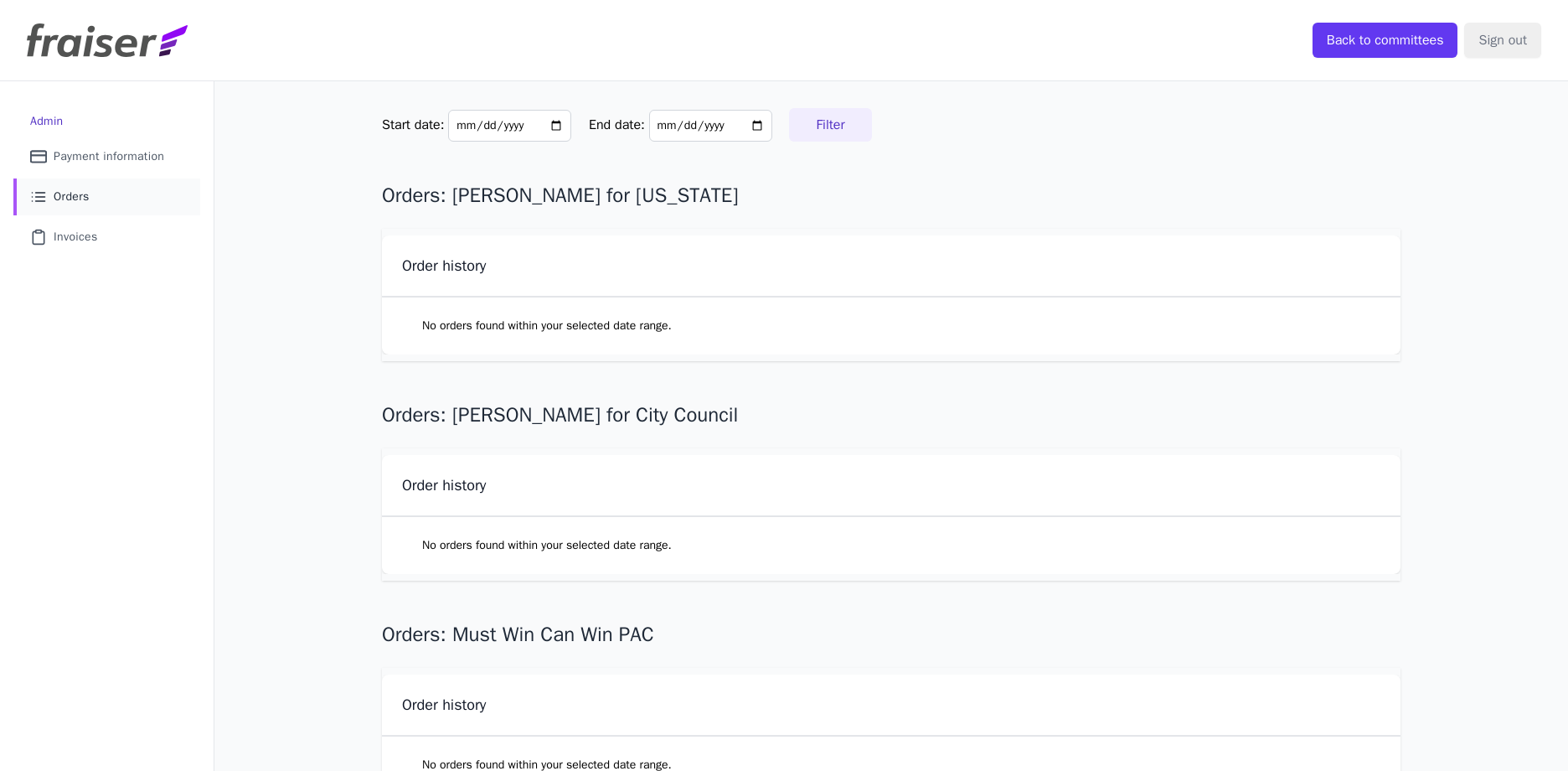 scroll, scrollTop: 0, scrollLeft: 0, axis: both 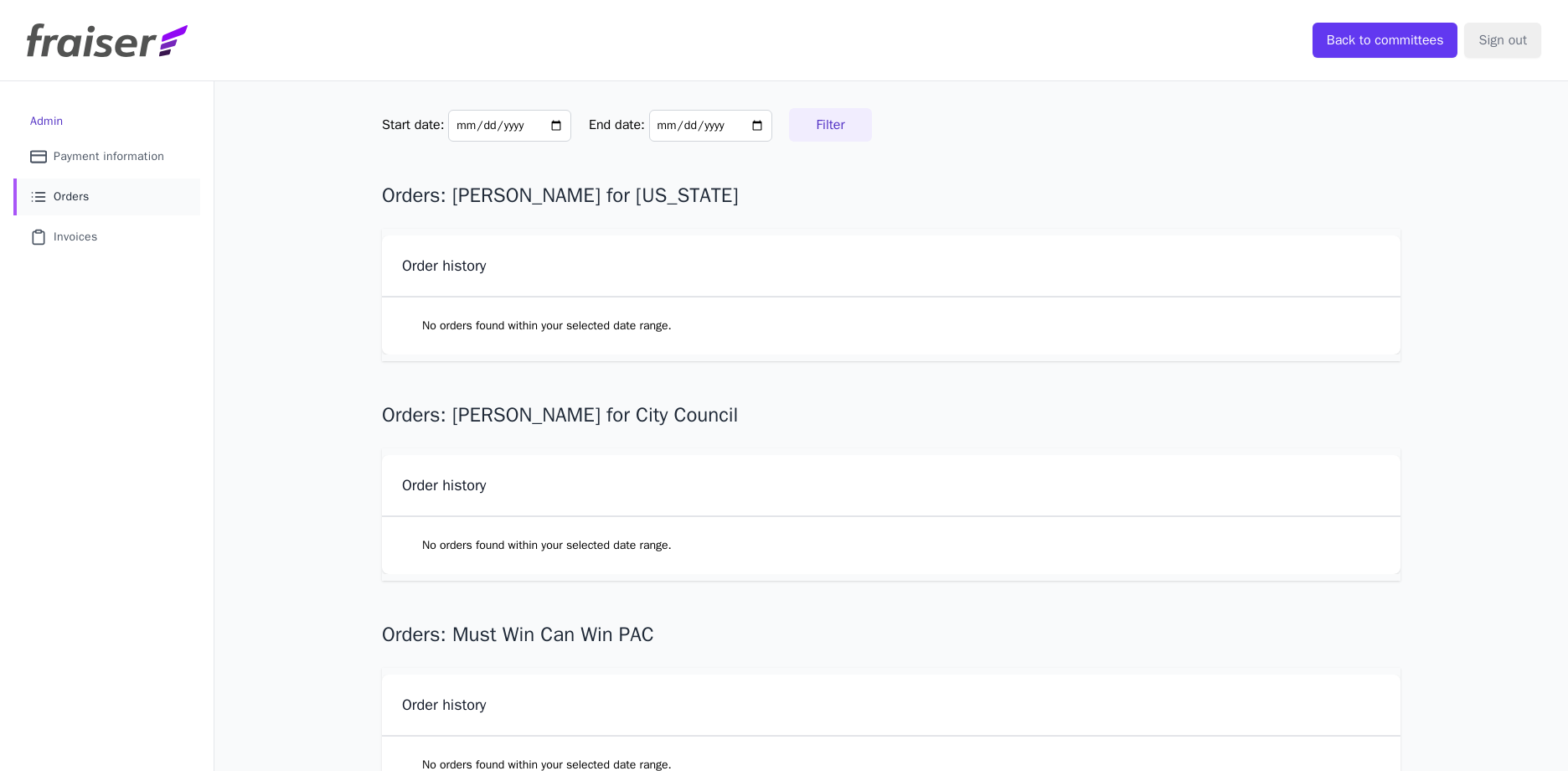 click at bounding box center [107, 40] 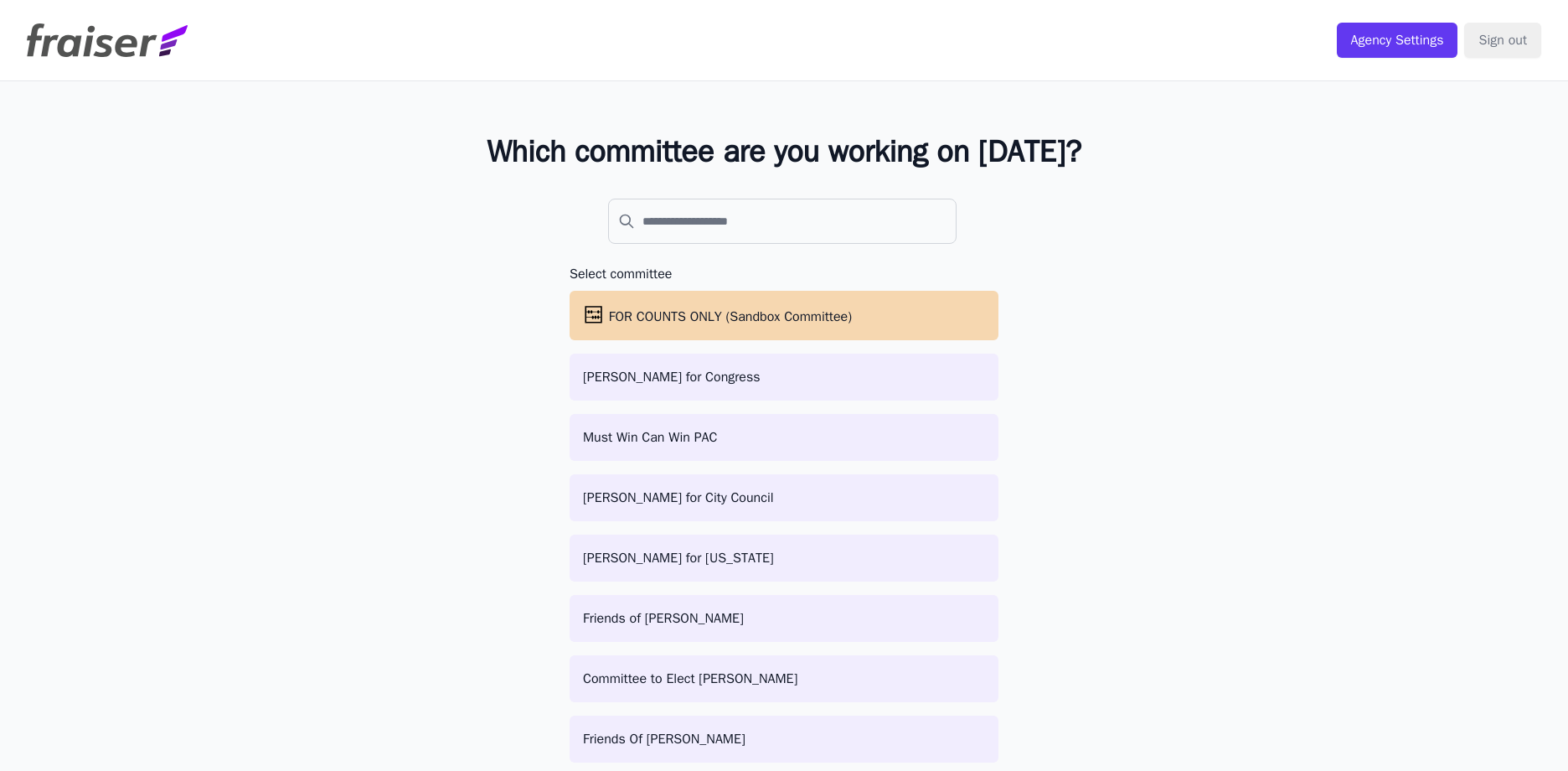 scroll, scrollTop: 0, scrollLeft: 0, axis: both 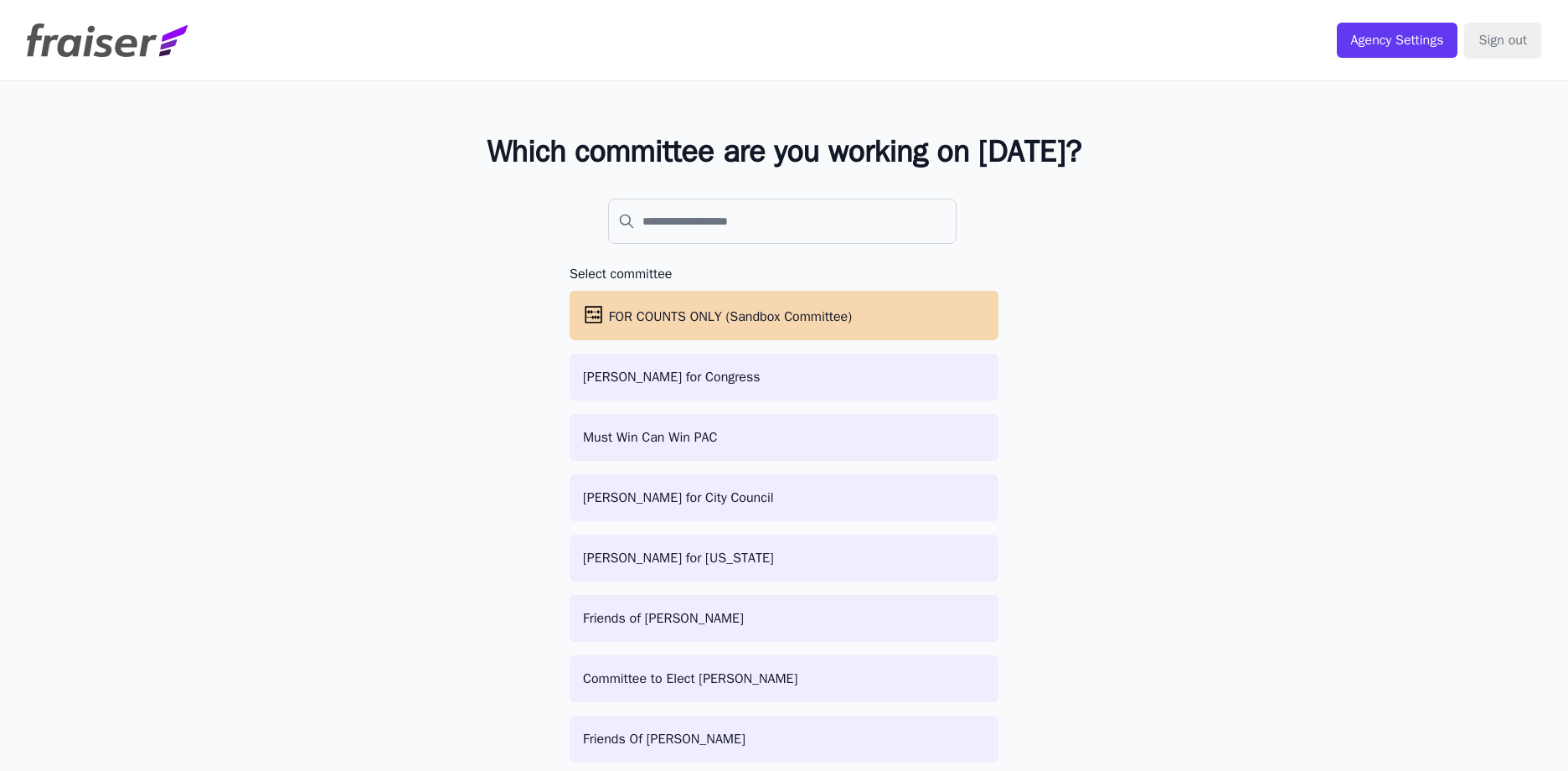 click at bounding box center (107, 40) 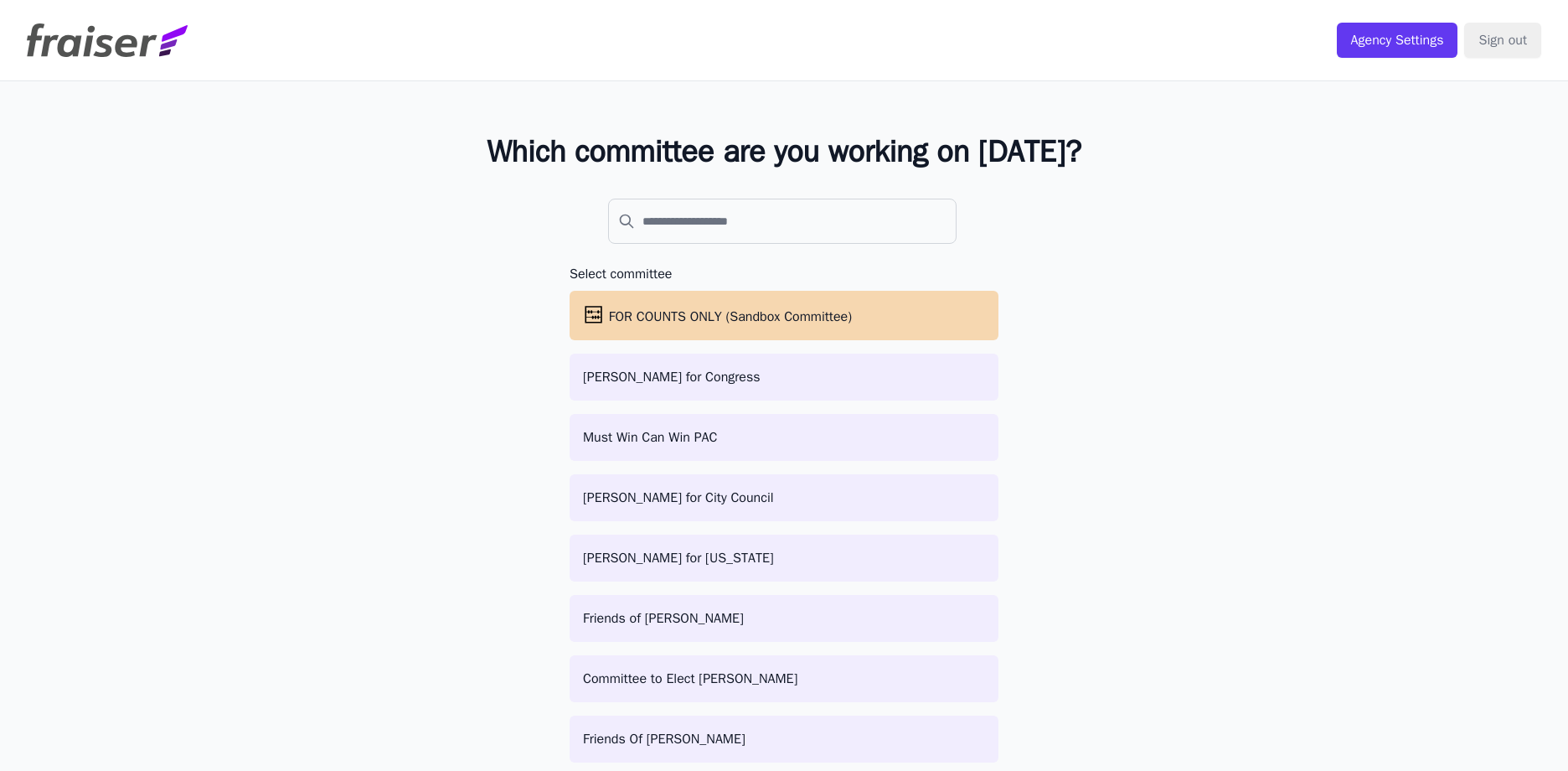 scroll, scrollTop: 0, scrollLeft: 0, axis: both 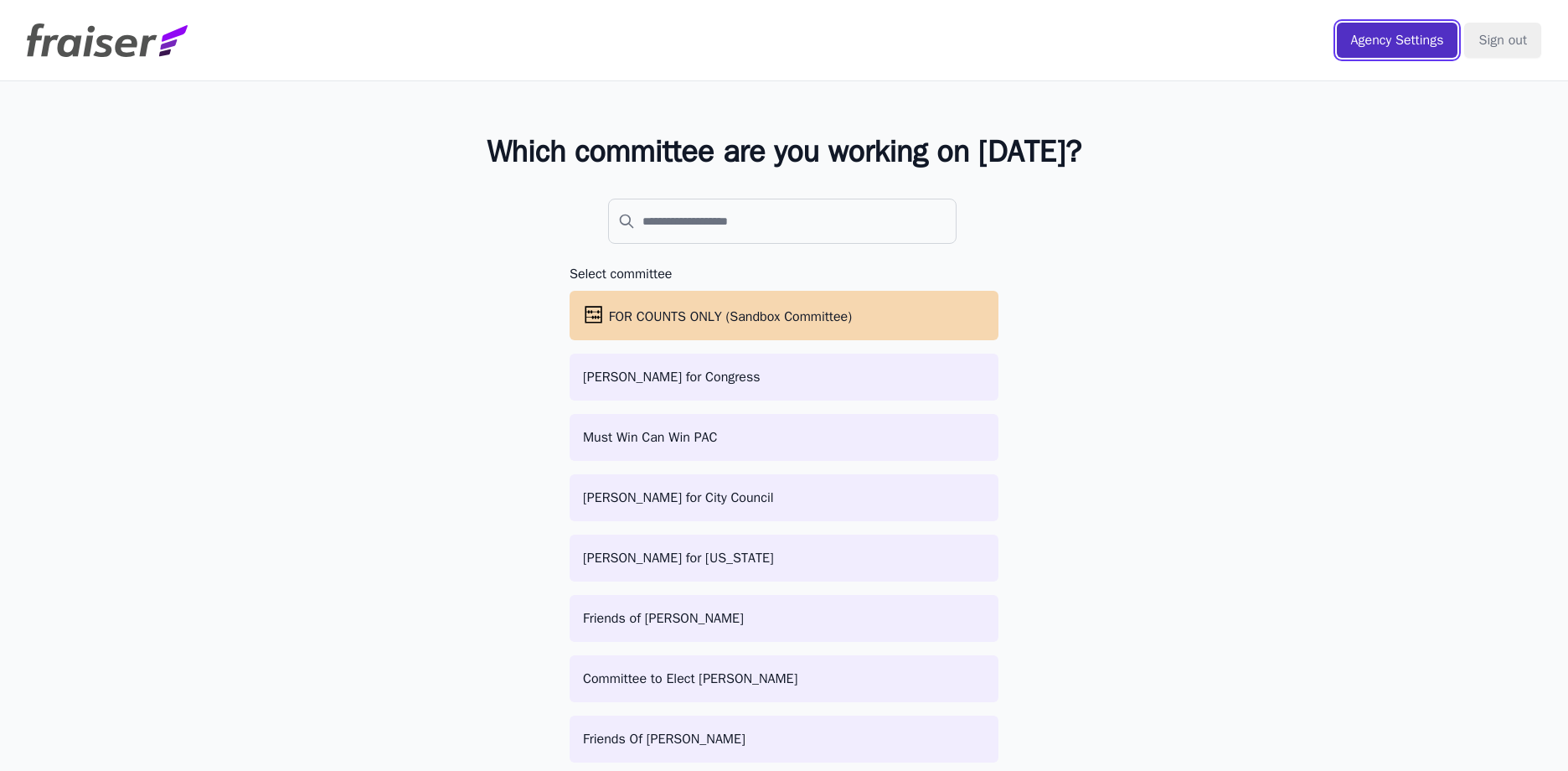 click on "Agency Settings" at bounding box center [1397, 40] 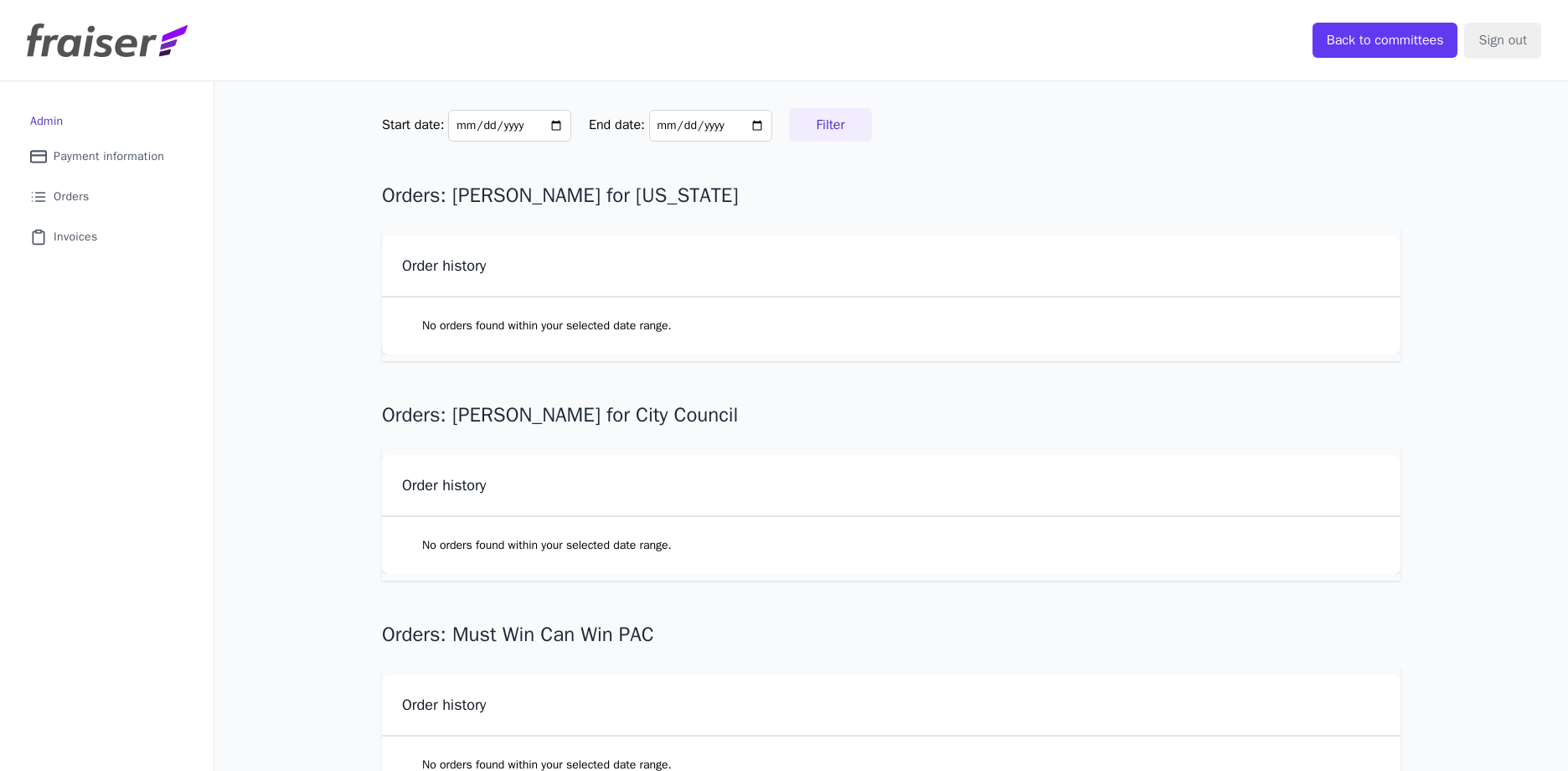 scroll, scrollTop: 0, scrollLeft: 0, axis: both 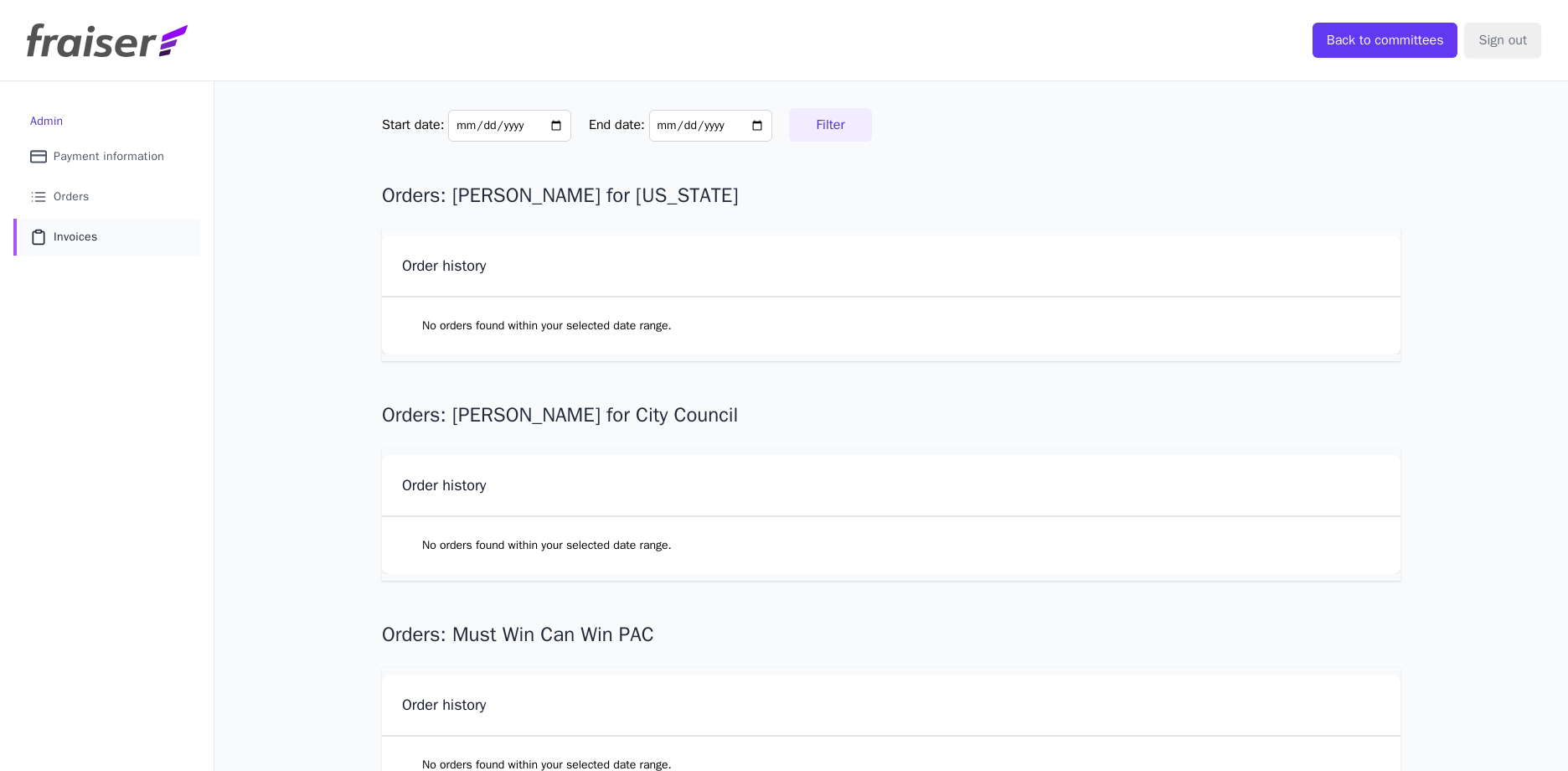 click on "Clipboard Icon Outline of a clipboard
Invoices" at bounding box center [106, 237] 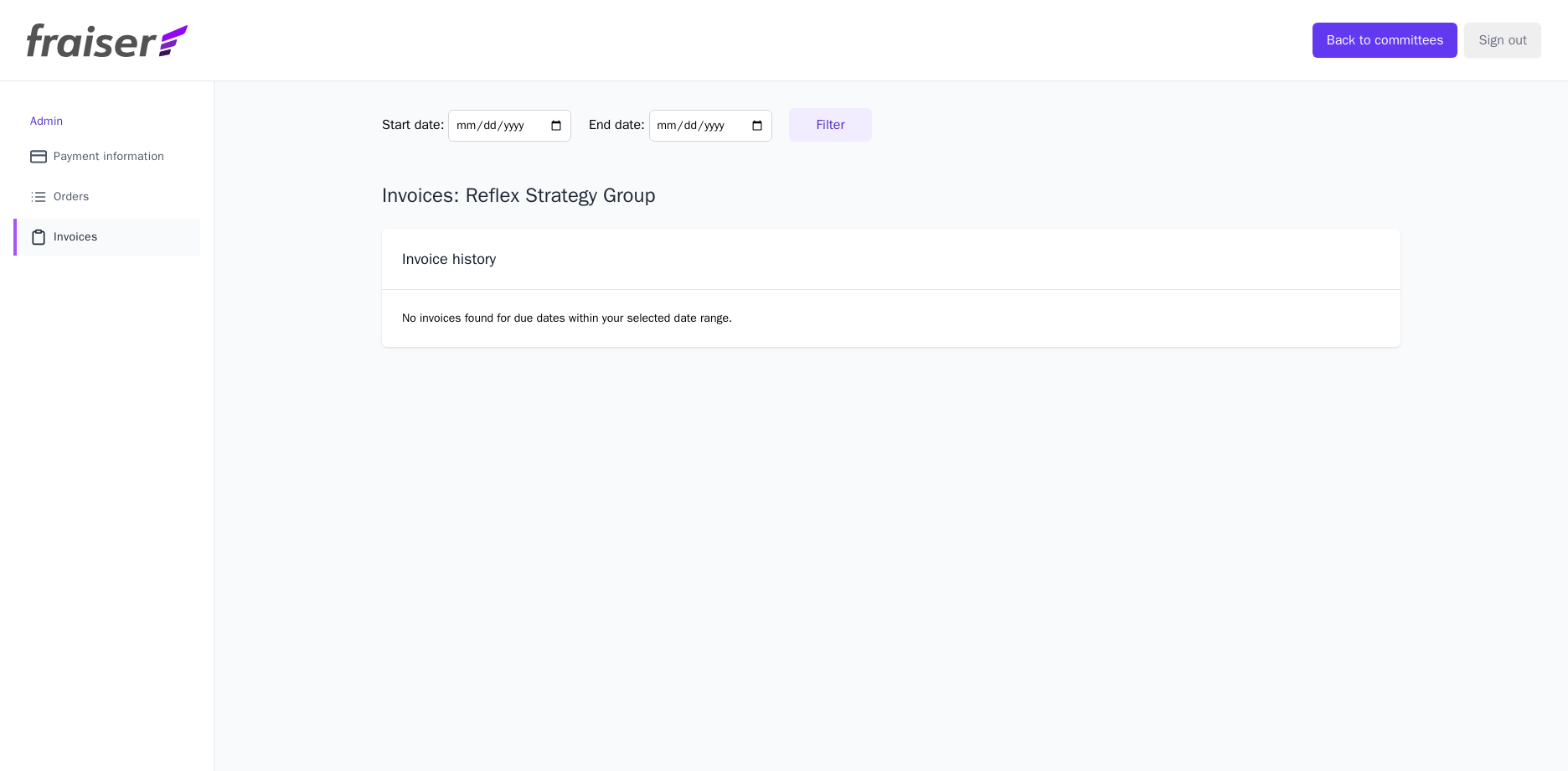 scroll, scrollTop: 0, scrollLeft: 0, axis: both 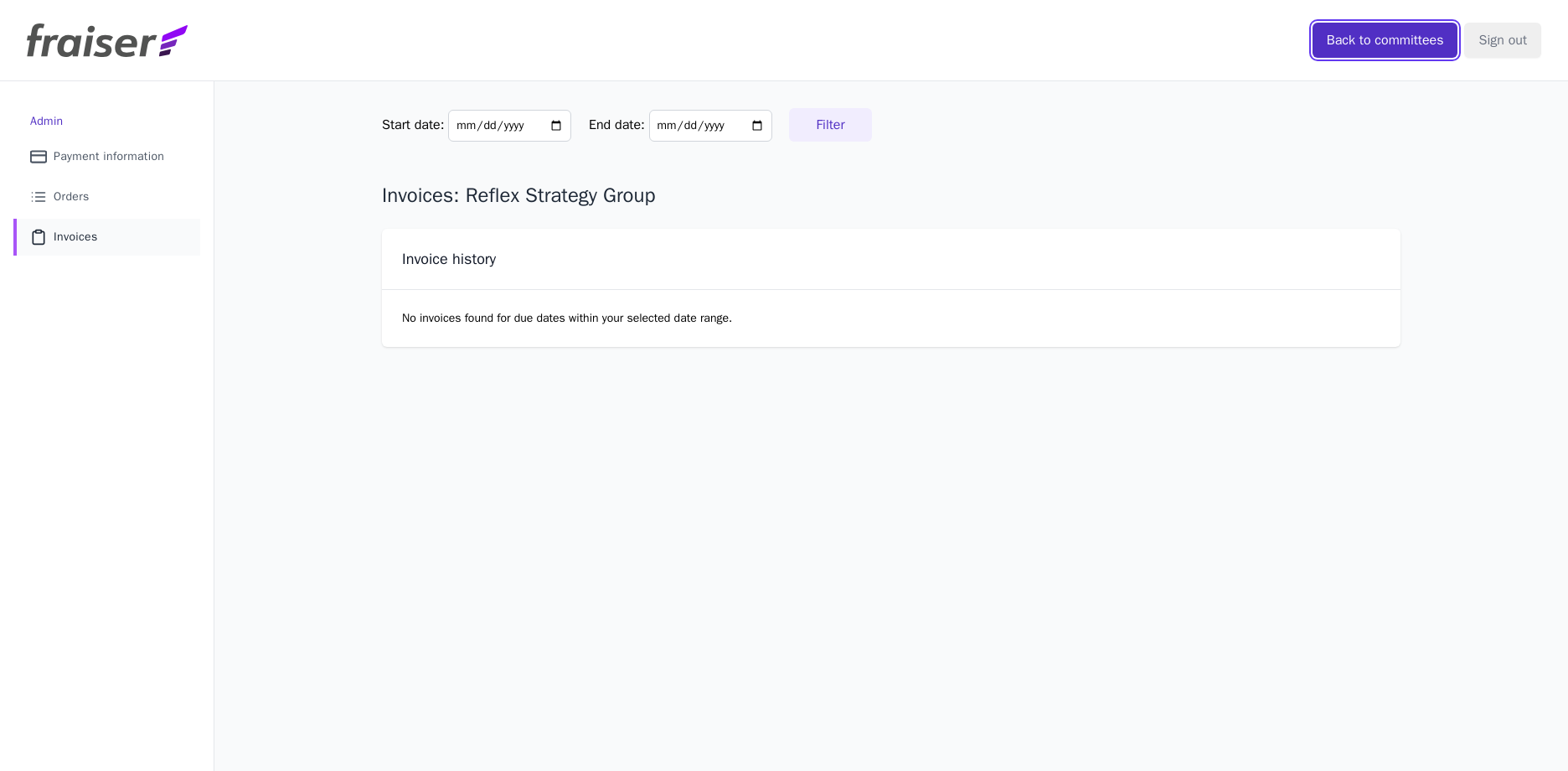 click on "Back to committees" at bounding box center [1385, 40] 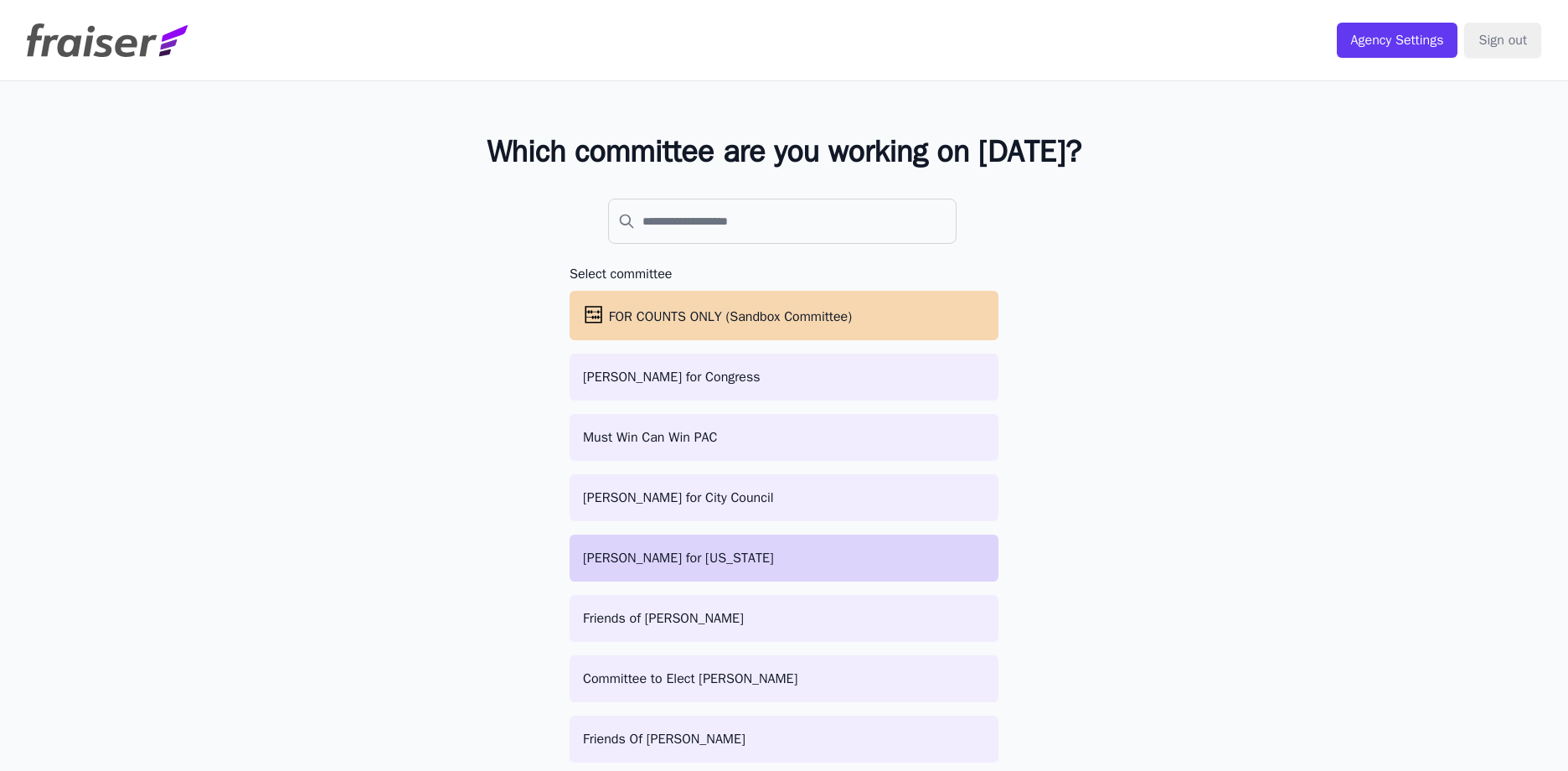 scroll, scrollTop: 0, scrollLeft: 0, axis: both 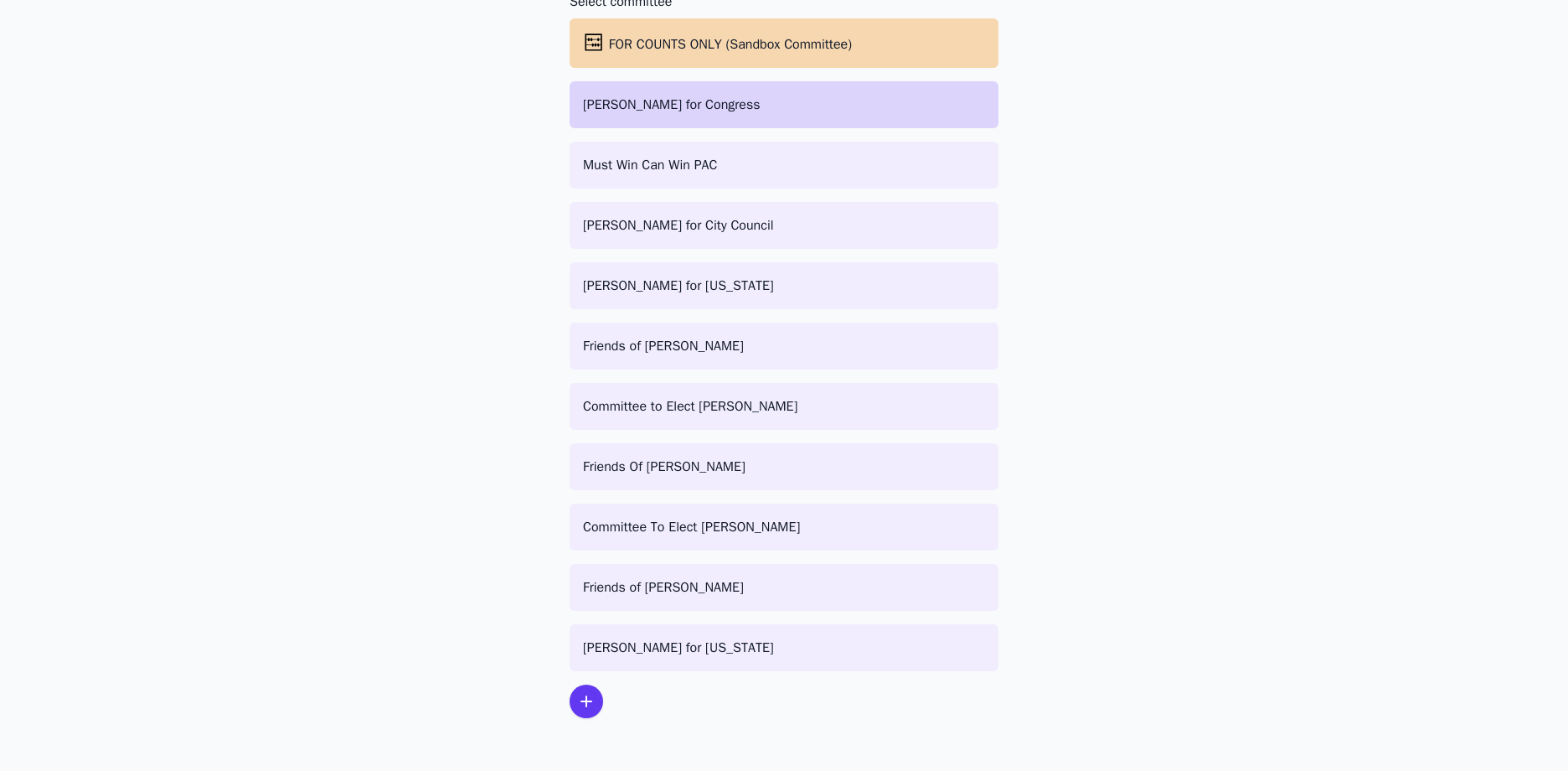 click on "[PERSON_NAME] for Congress" at bounding box center [784, 105] 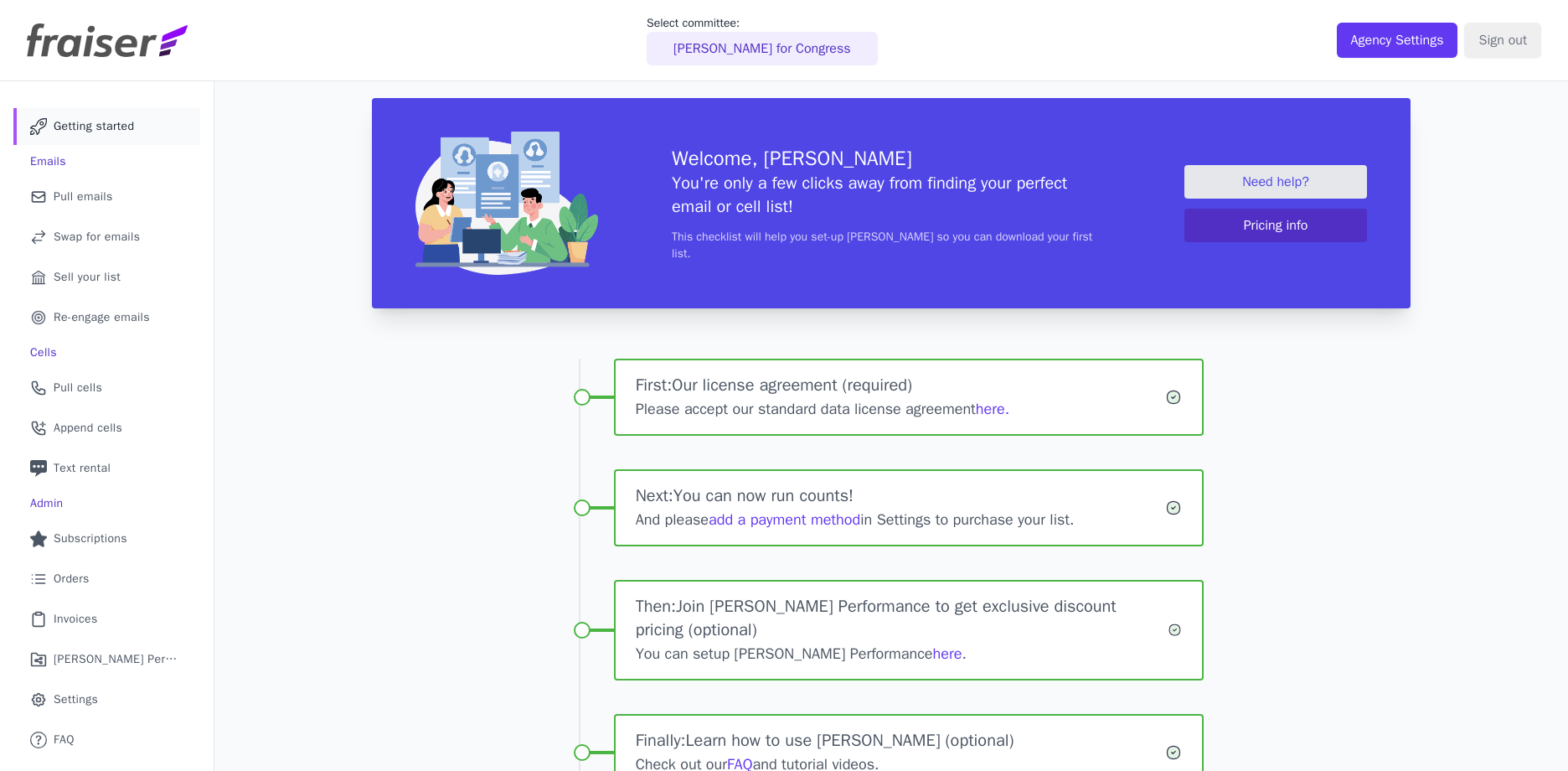 scroll, scrollTop: 0, scrollLeft: 0, axis: both 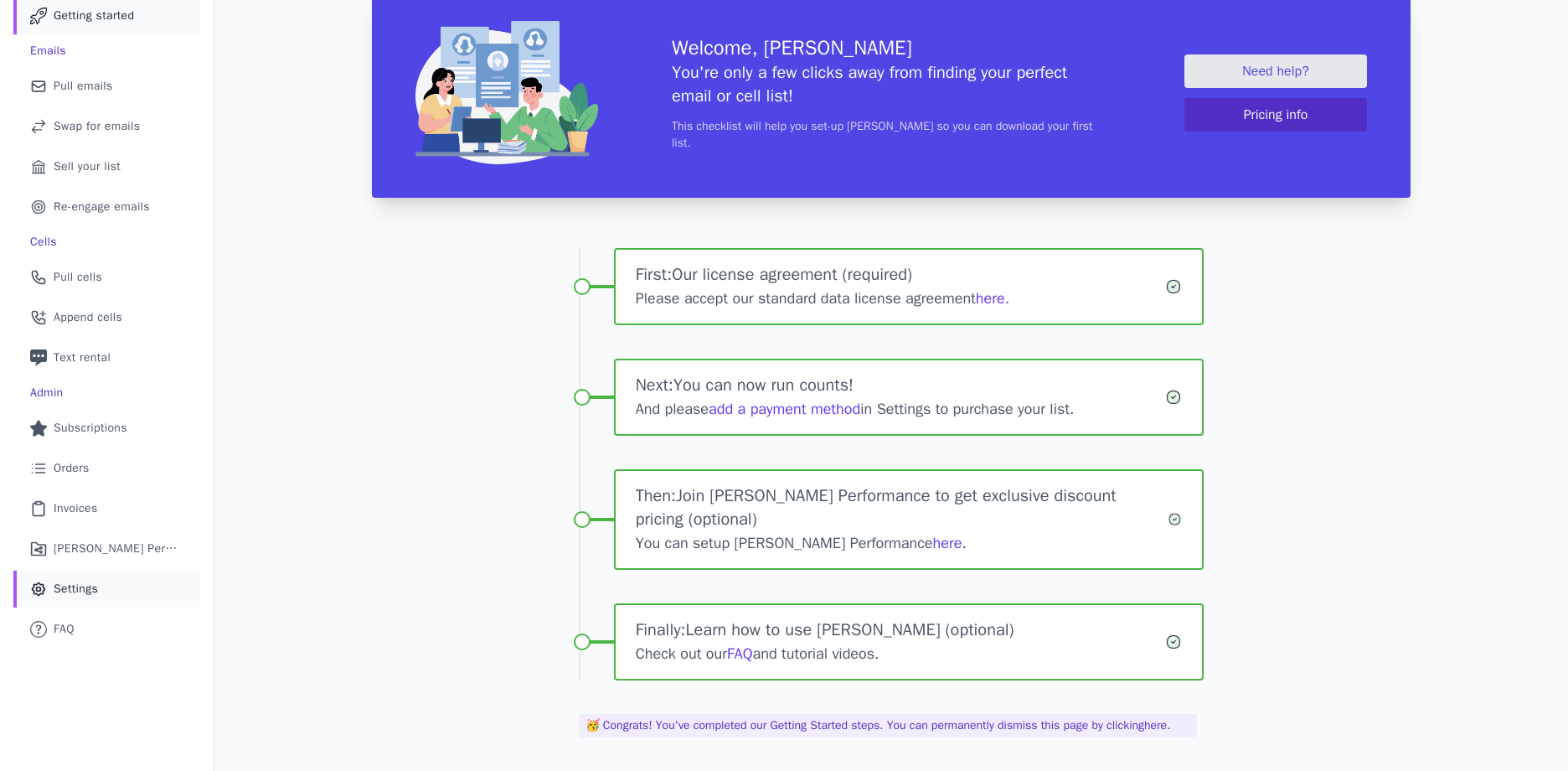 click on "Gear Icon Outline of a gear
Settings" at bounding box center [106, 589] 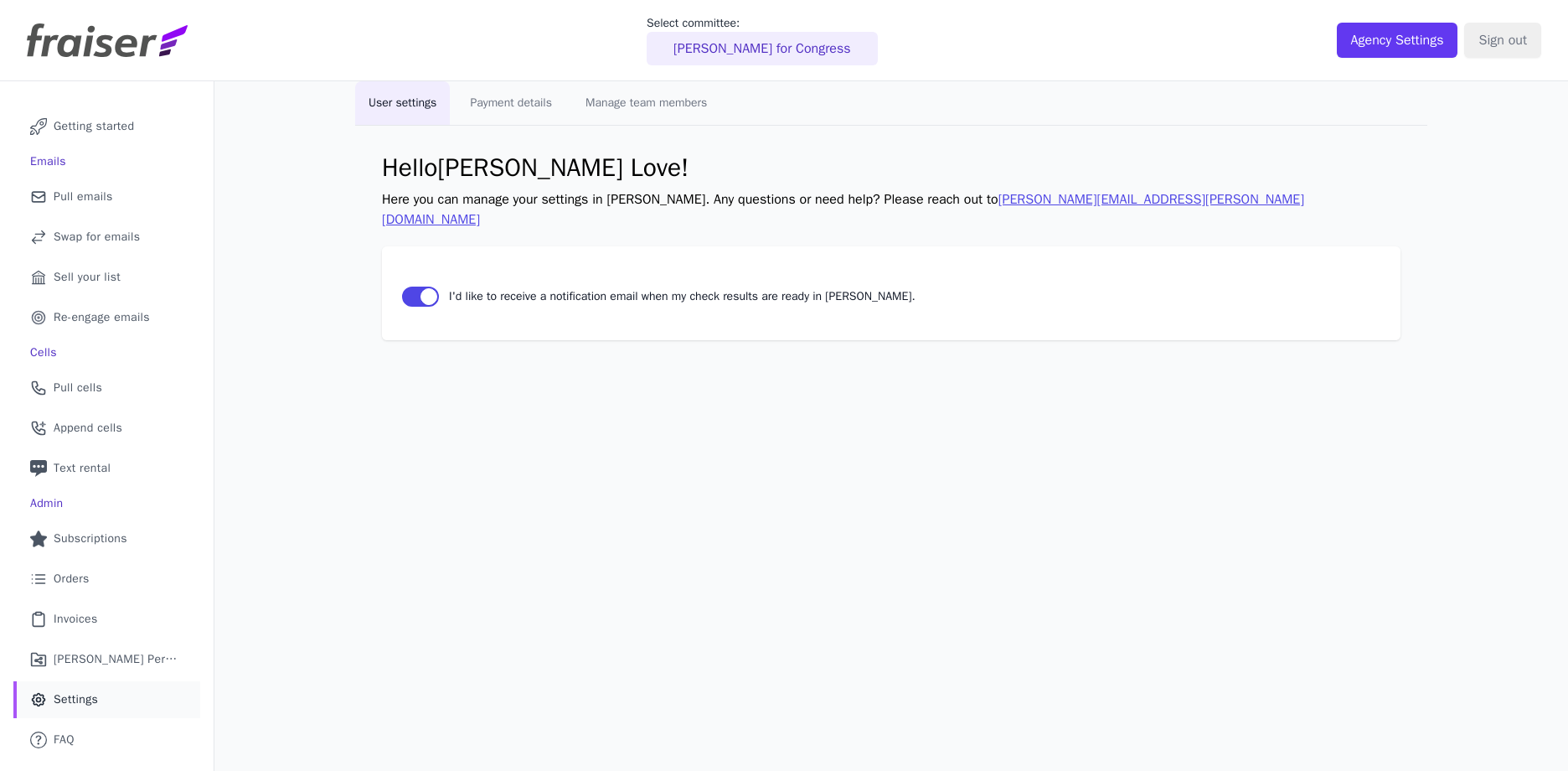 scroll, scrollTop: 0, scrollLeft: 0, axis: both 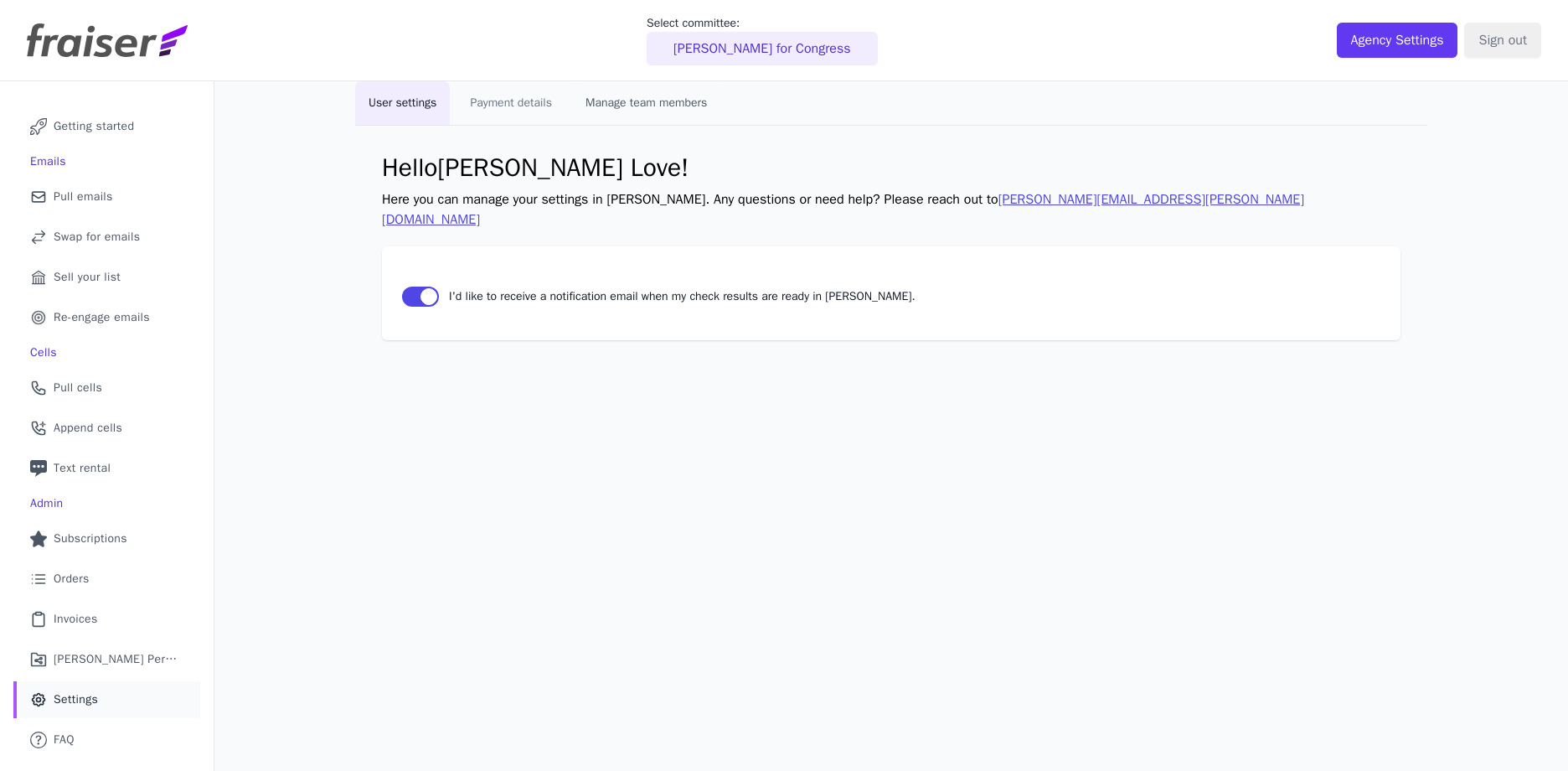 click on "Manage team members" at bounding box center [646, 103] 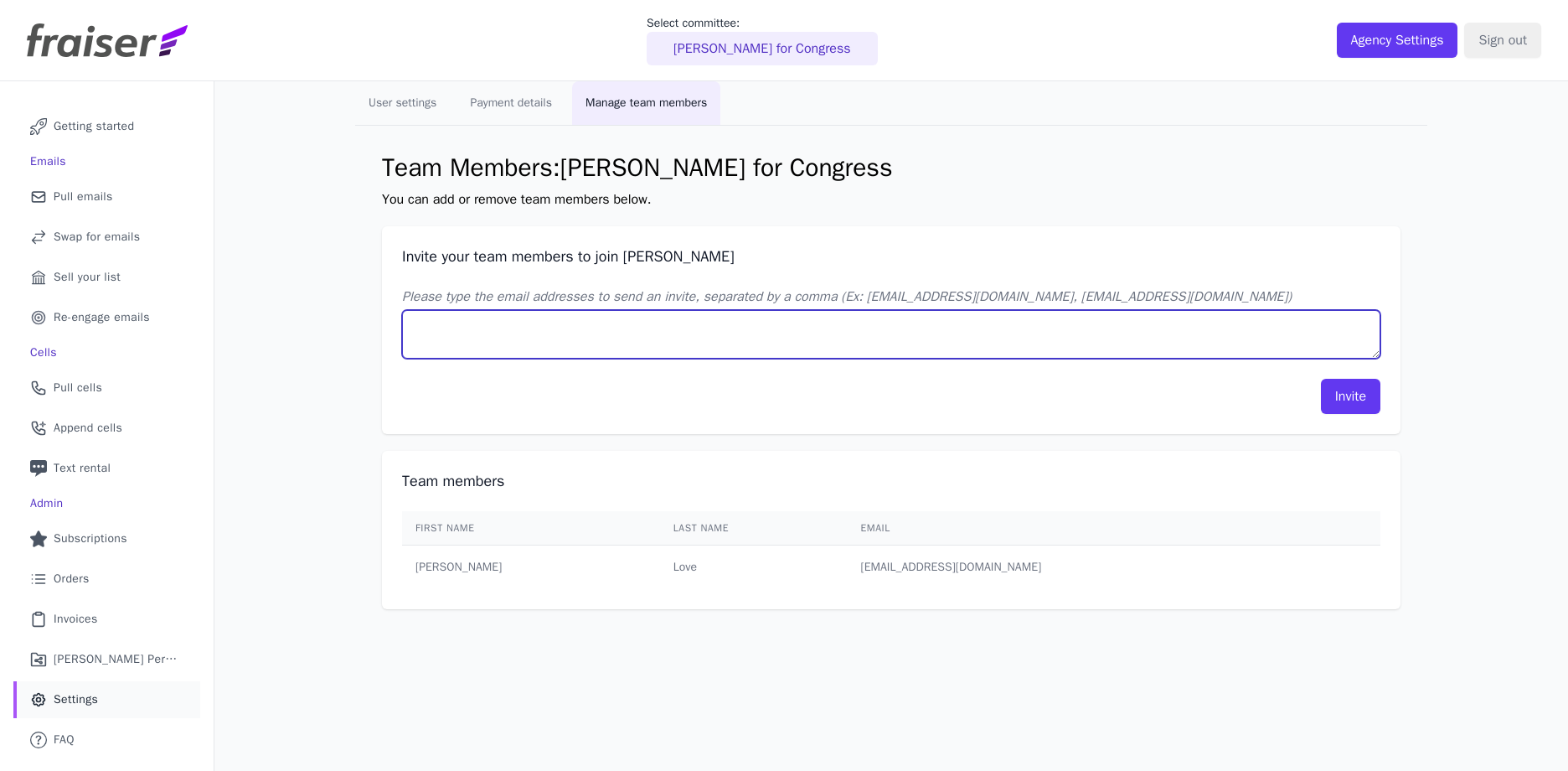 click on "Please type the email addresses to send an invite, separated by a comma (Ex:
johndoe@example.com, janedoe@example.com)" at bounding box center [891, 334] 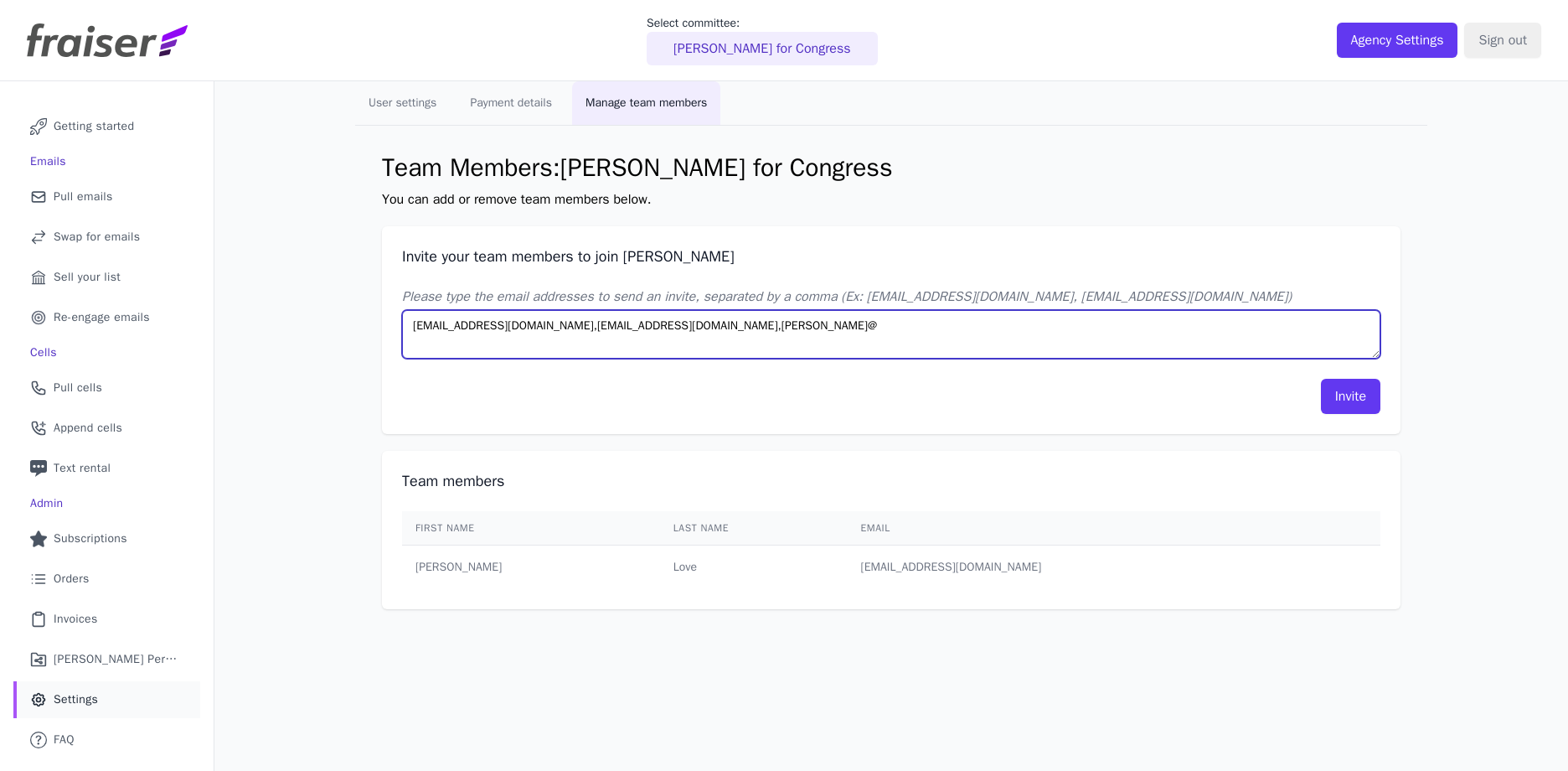 paste on "evergreen-strategies.com" 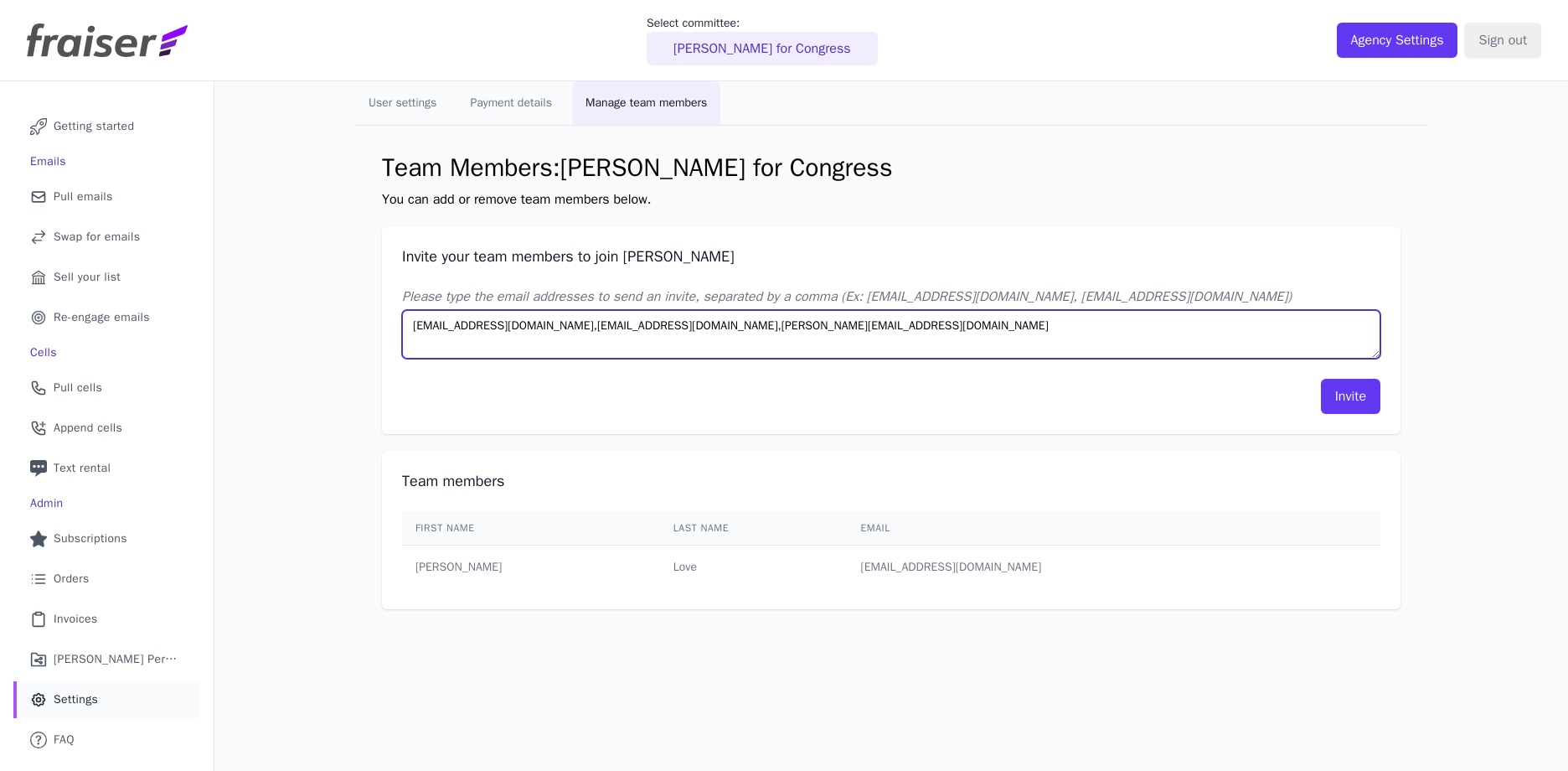 type on "ben@evergreen-strategies.com,maleik@reflexstrategy.com,isabelle@evergreen-strategies.com" 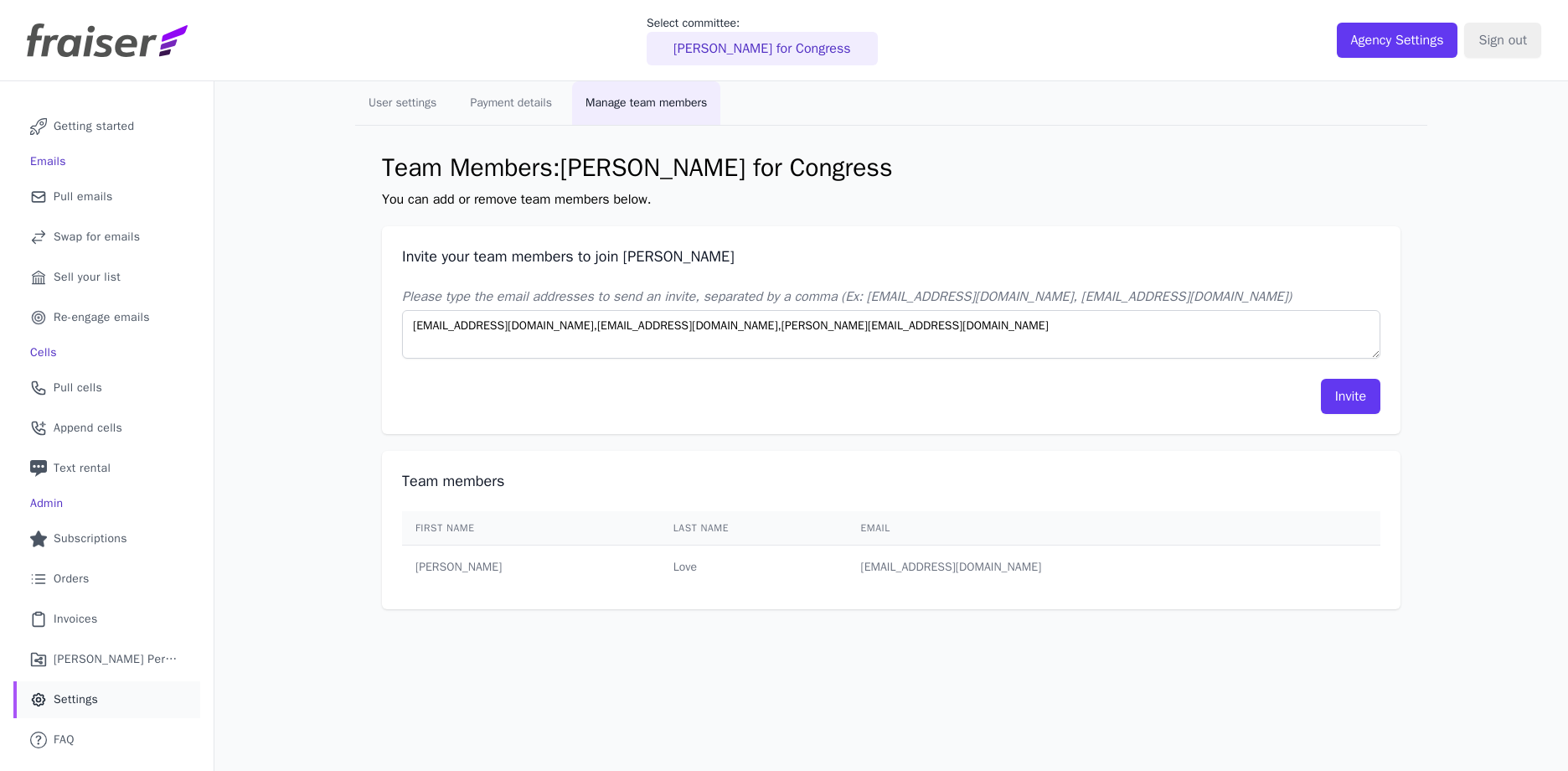 click on "Invite" at bounding box center [891, 396] 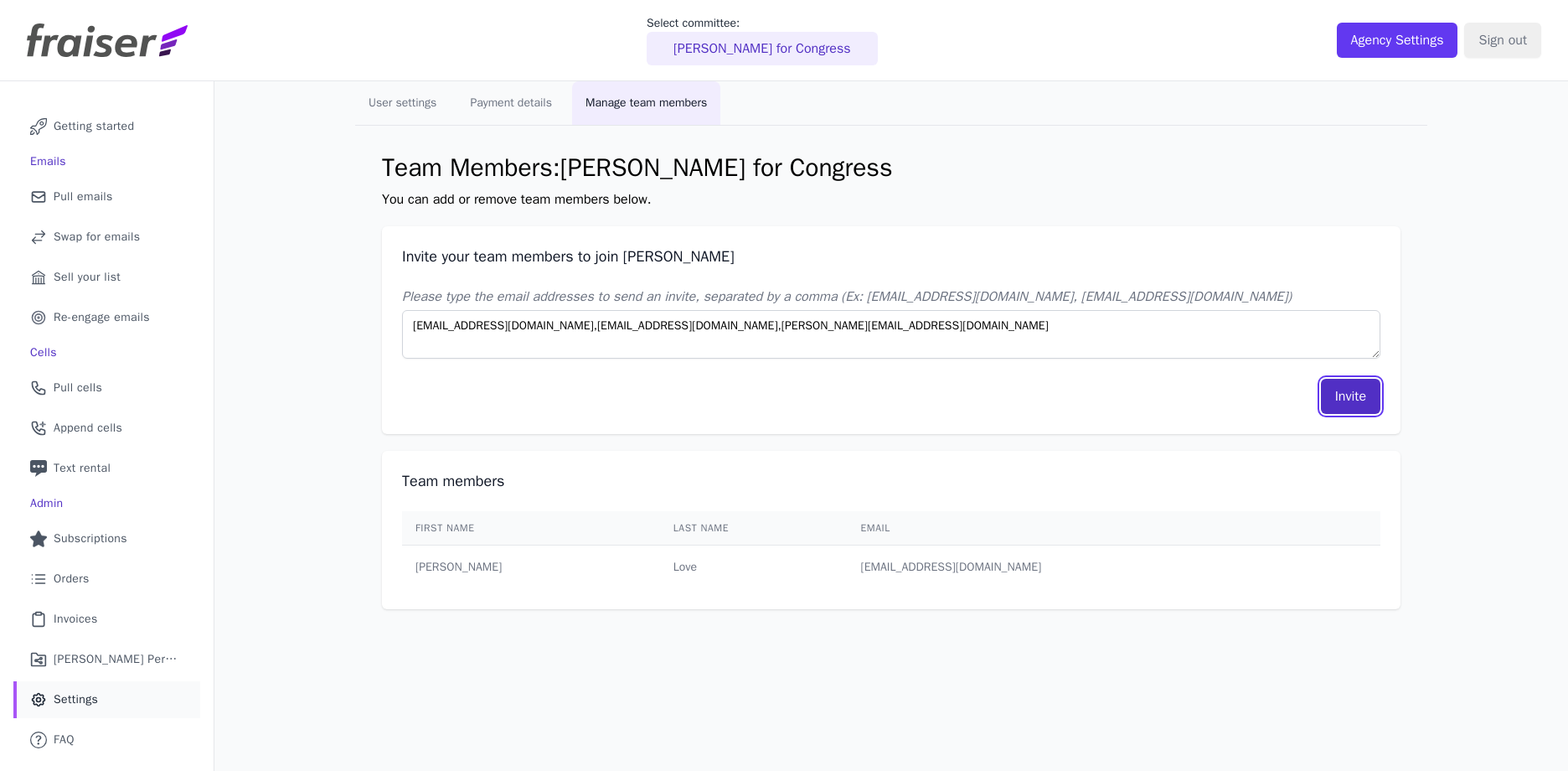 click on "Invite" at bounding box center (1350, 396) 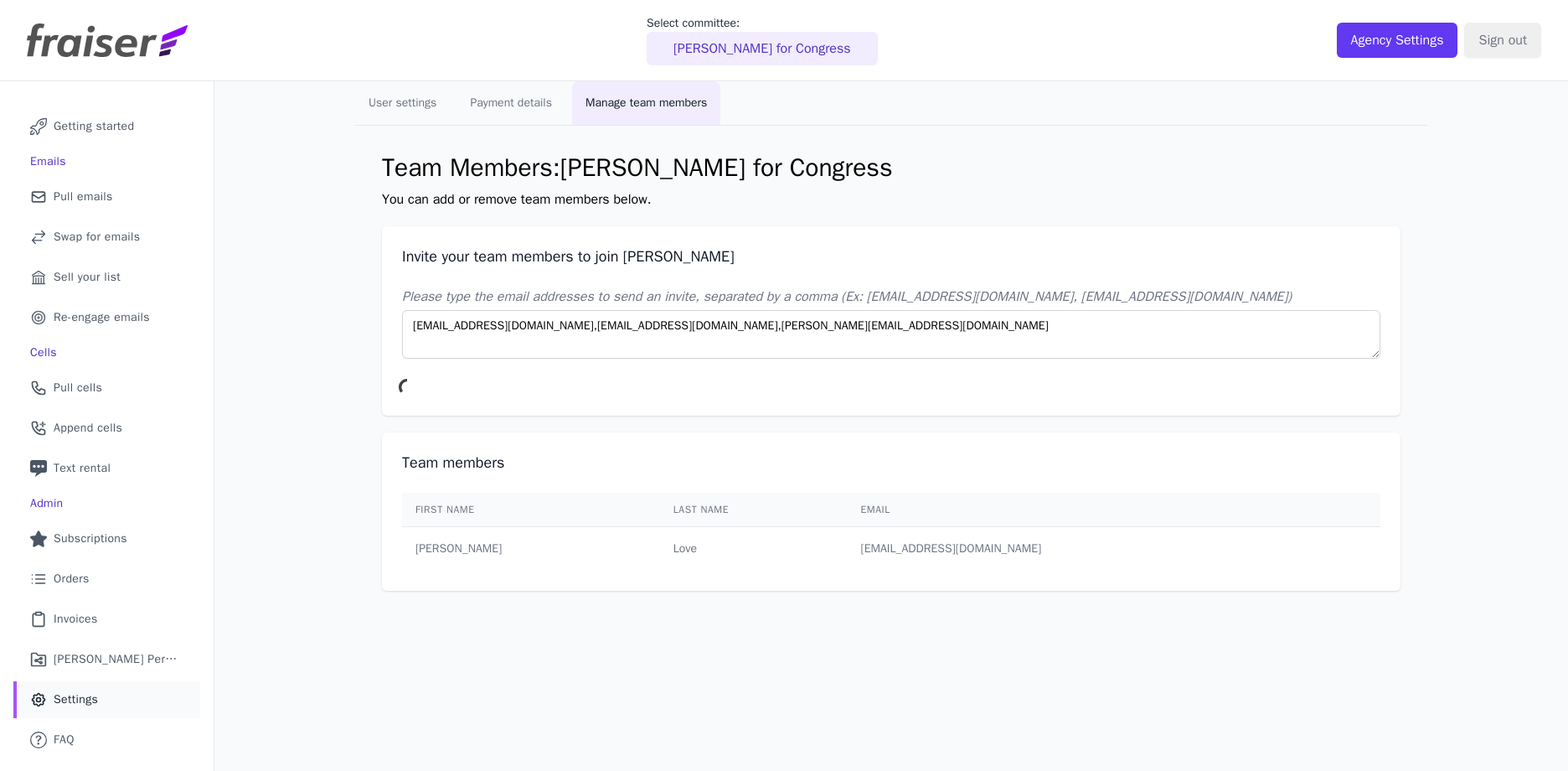 type 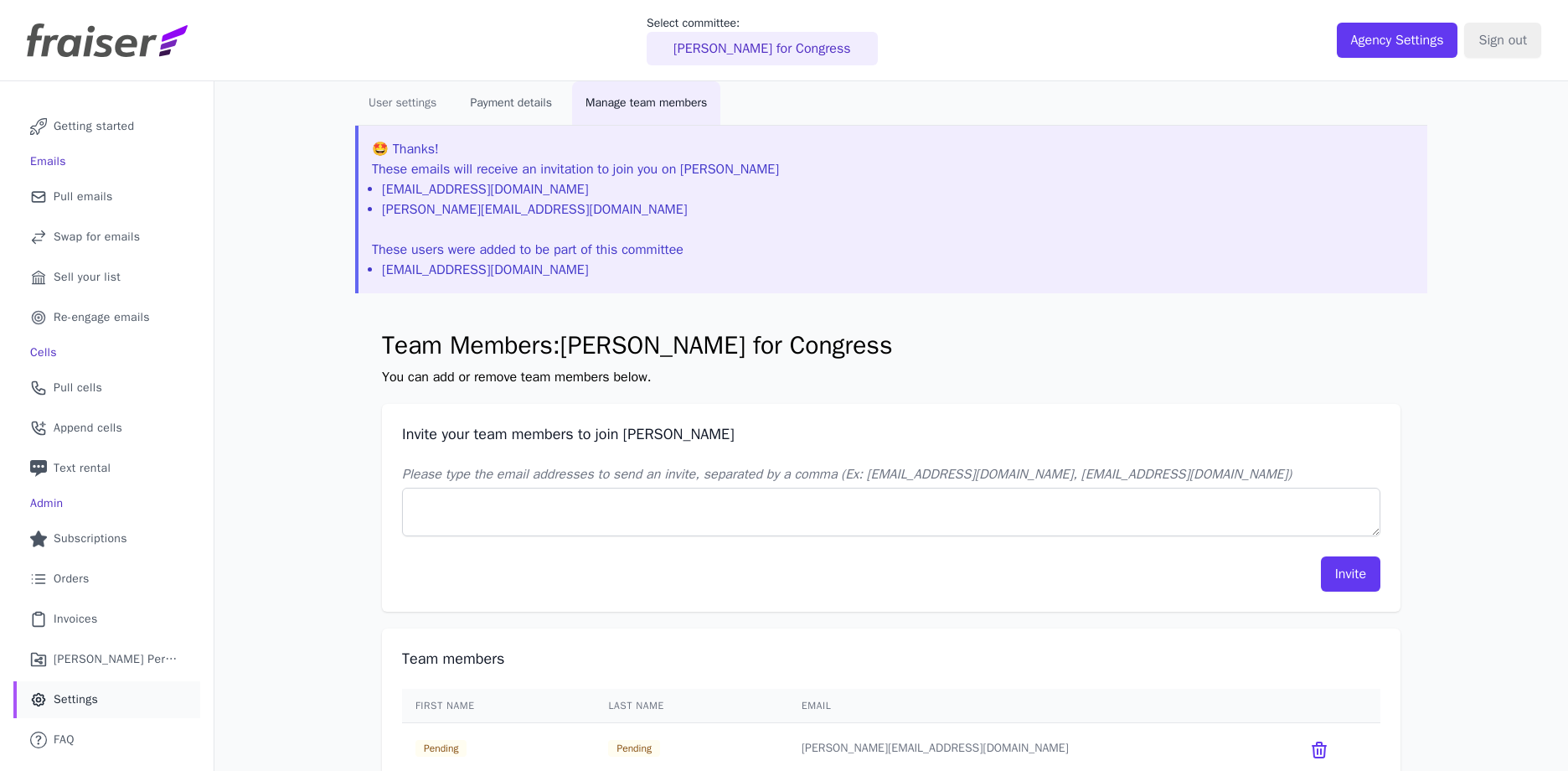 click on "Payment details" at bounding box center [511, 103] 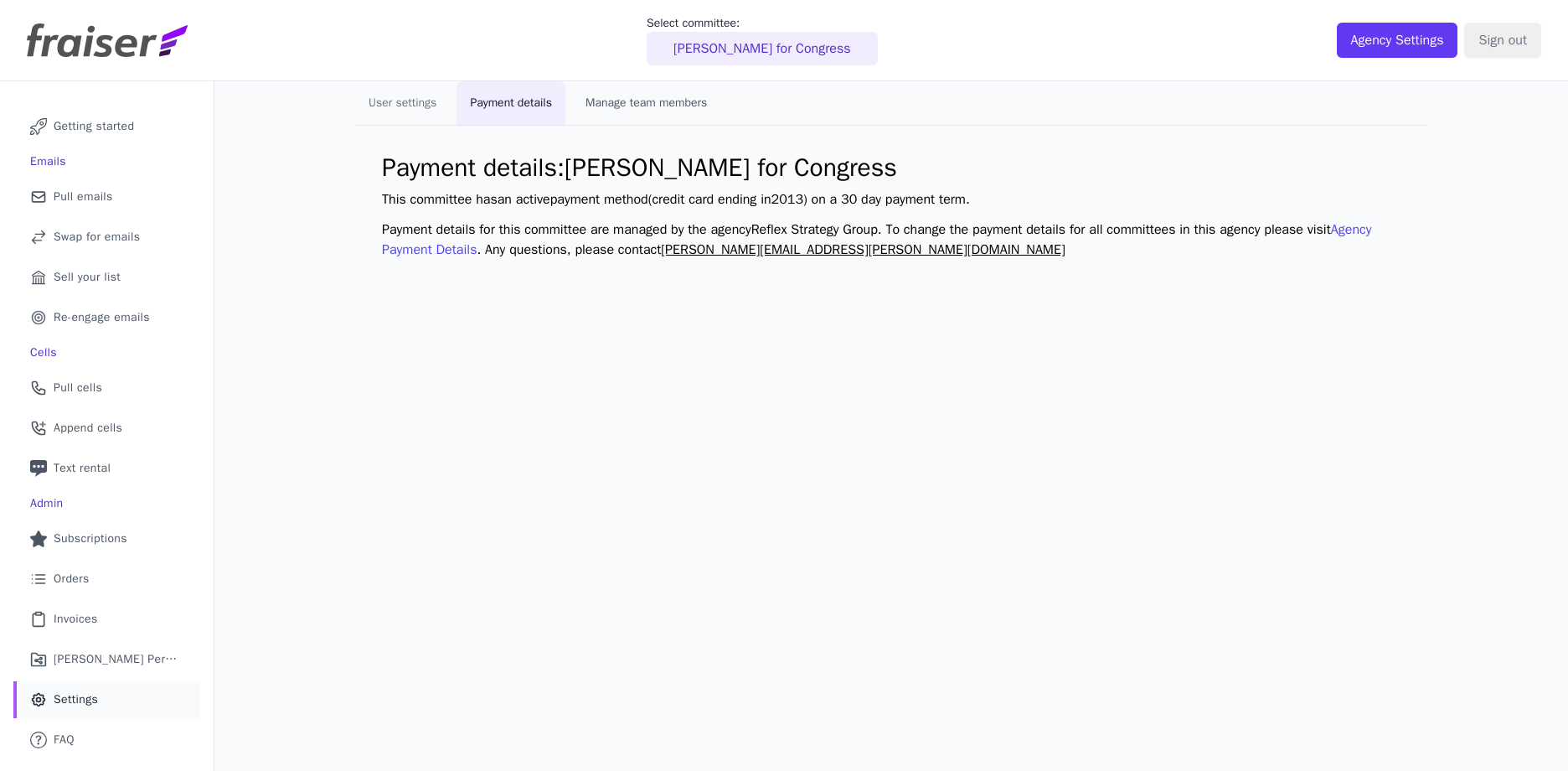 click on "Manage team members" at bounding box center [646, 103] 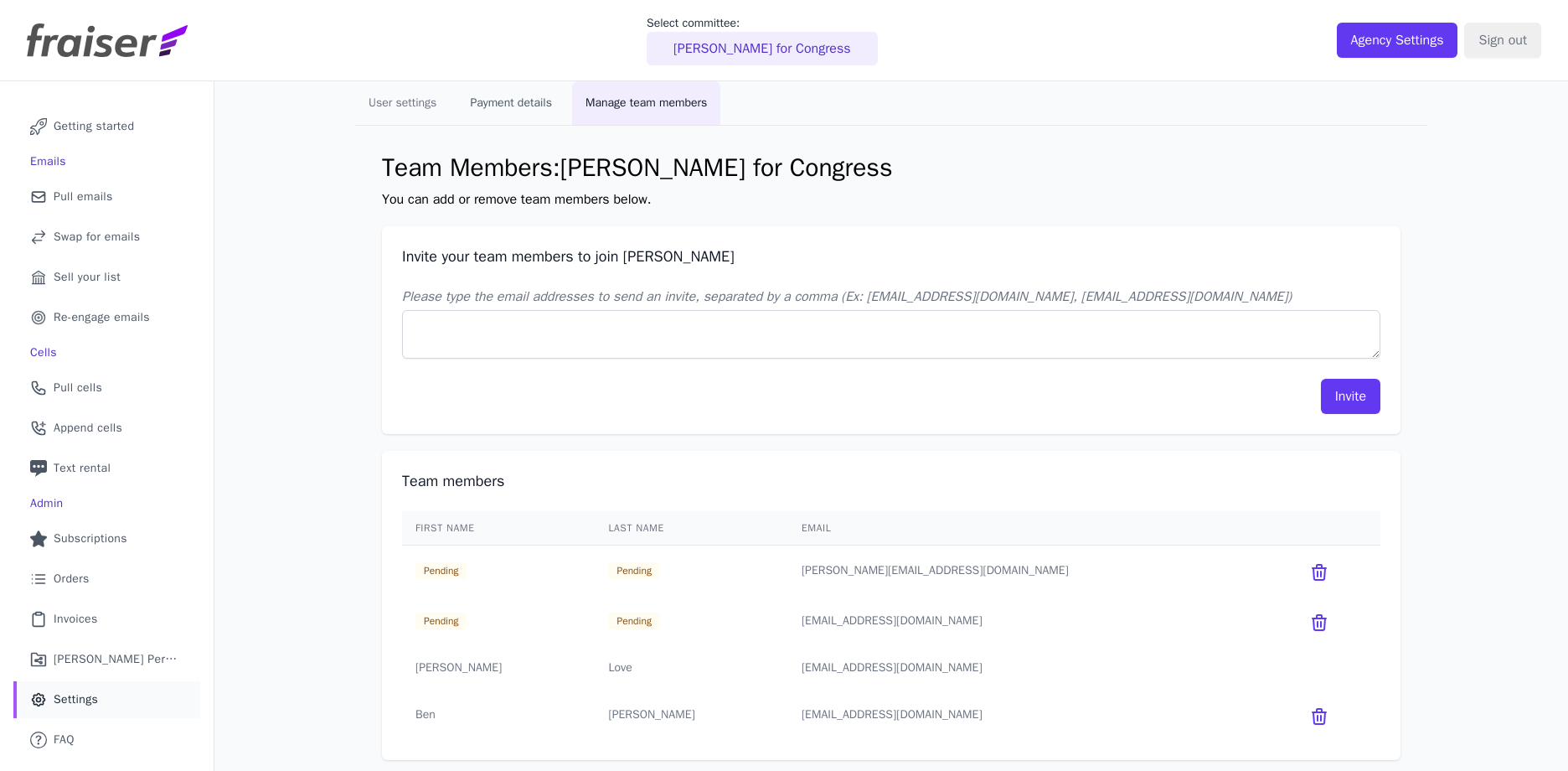 click on "Payment details" at bounding box center (511, 103) 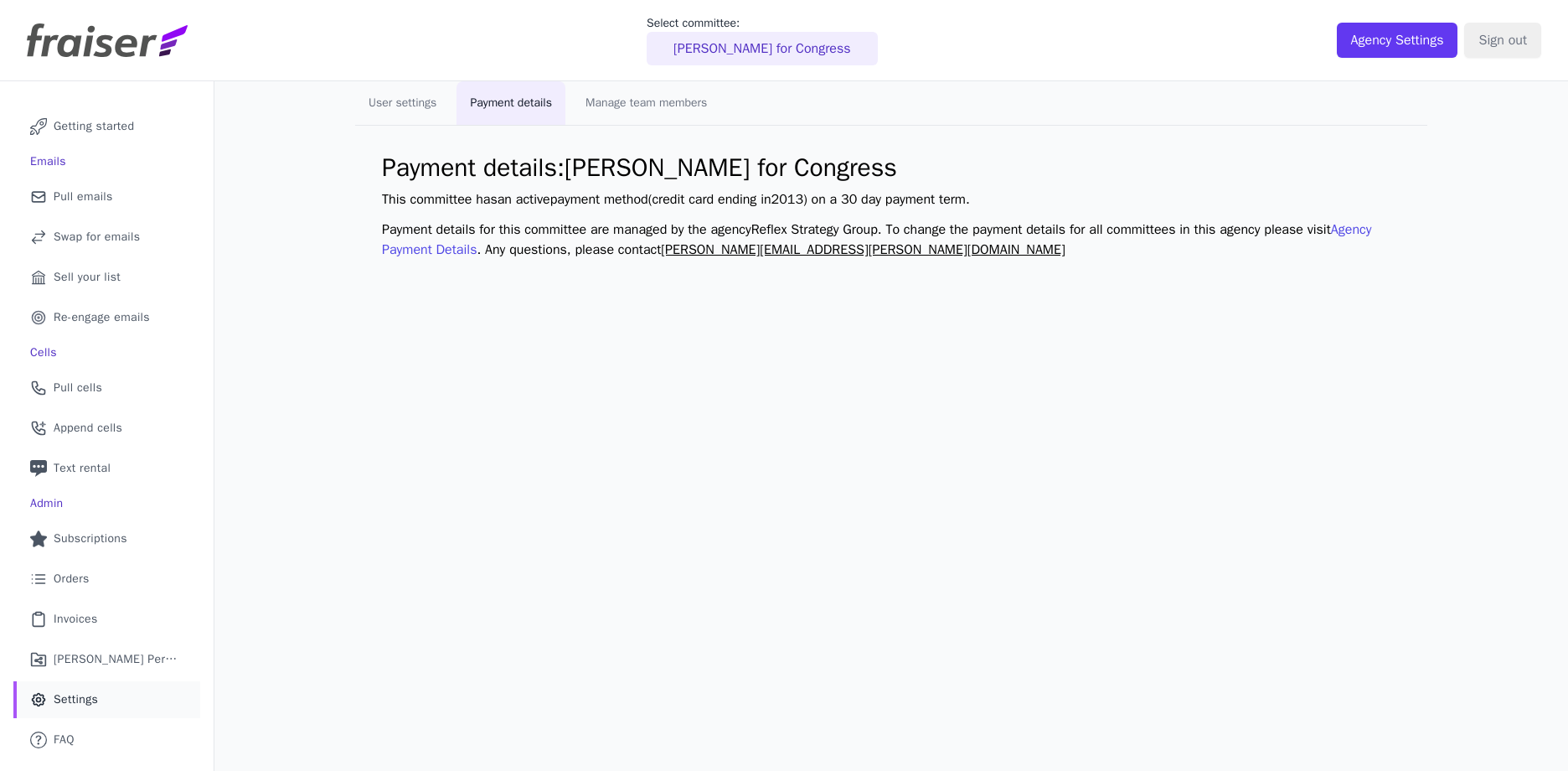 click on "Agency Payment Details" at bounding box center [876, 240] 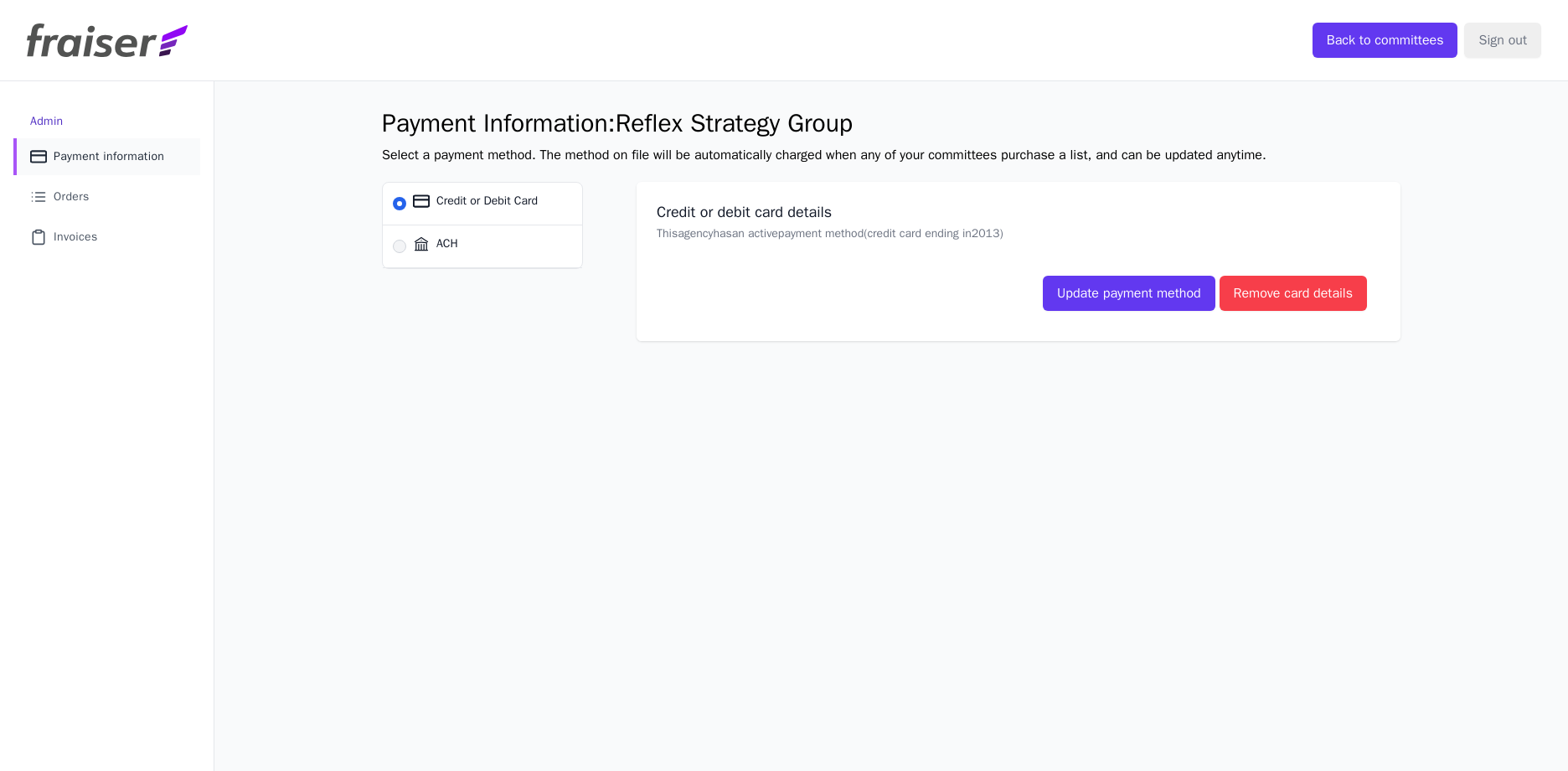 scroll, scrollTop: 0, scrollLeft: 0, axis: both 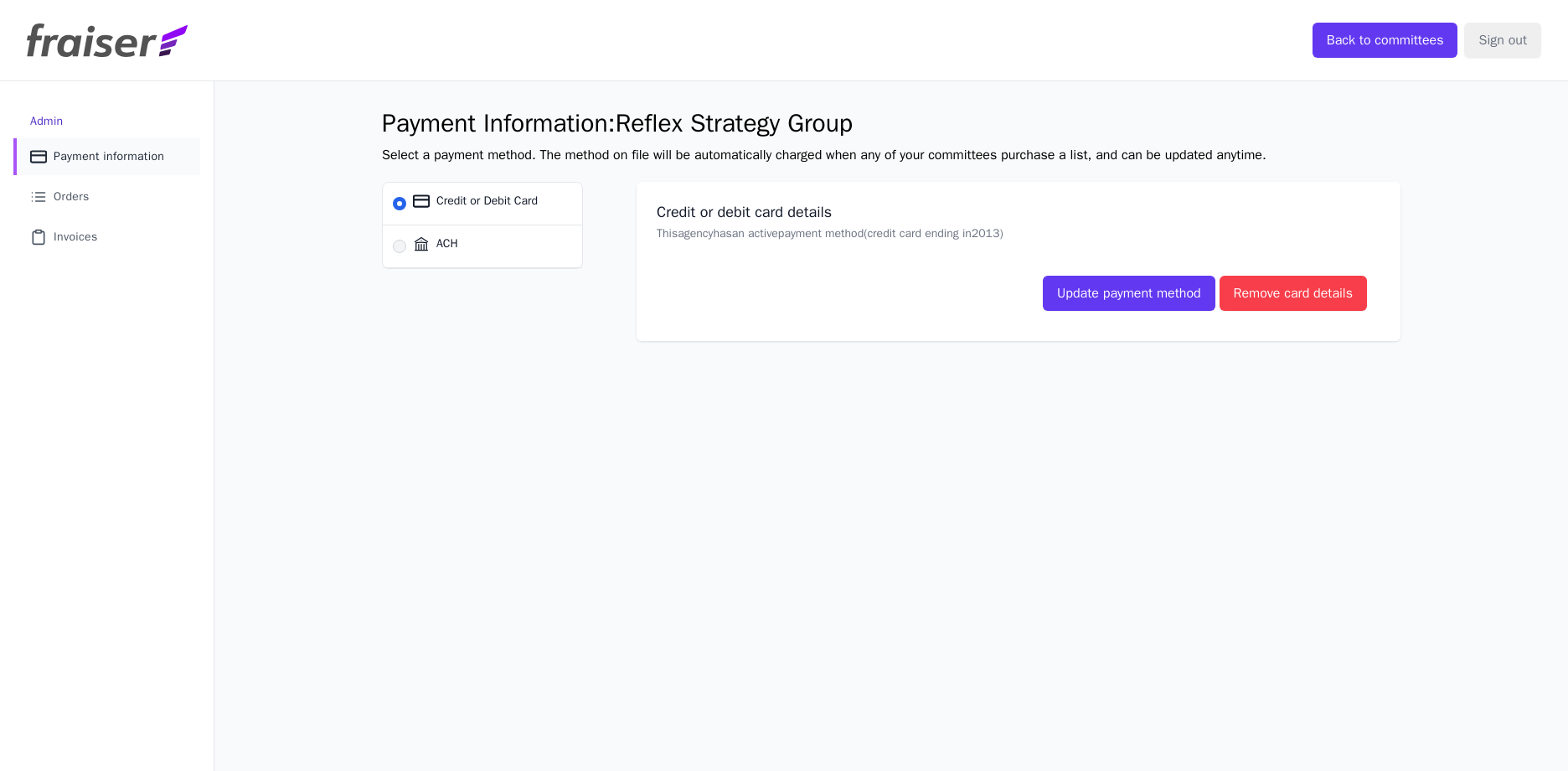 click on "Payment Information:  Reflex Strategy Group   Select a payment method. The method on file will be automatically charged when any of your
committees purchase a list, and can be updated anytime.        Credit or Debit Card        ACH       Credit or debit card details   This  agency  has  an active  payment method
(credit card ending in  2013 )         Update payment method   Remove card details" at bounding box center (891, 467) 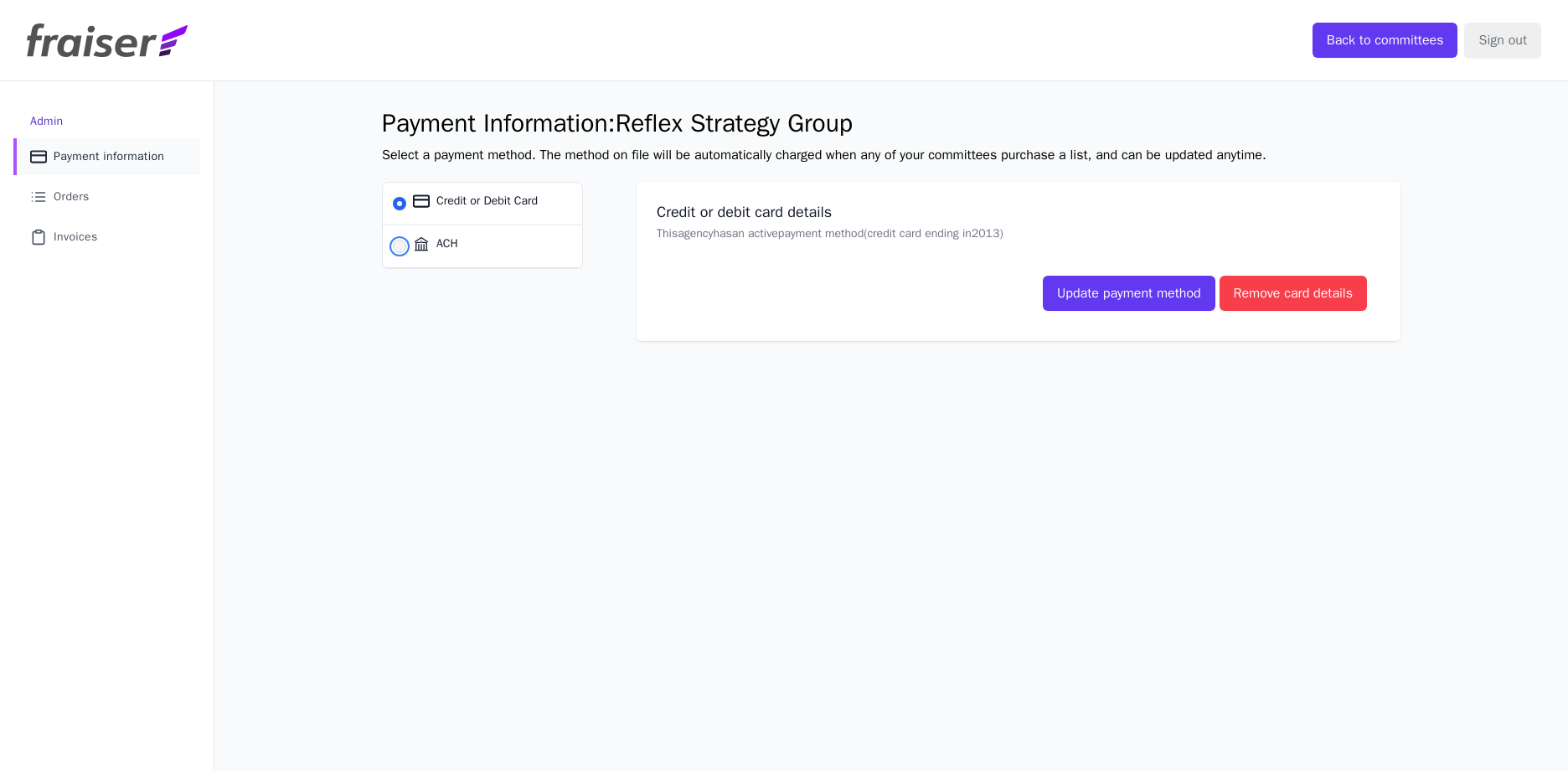 click on "ACH" at bounding box center (400, 246) 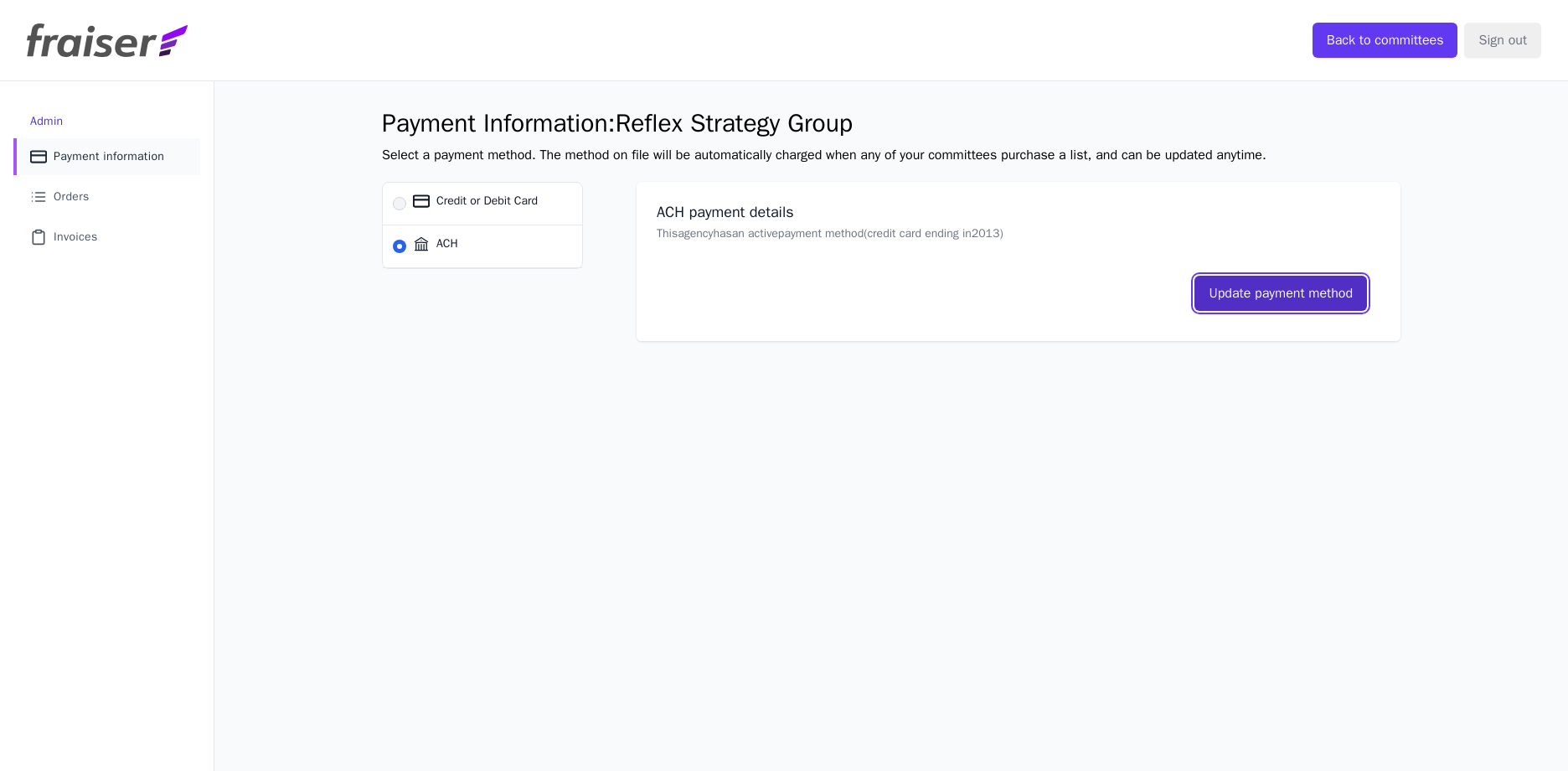 click on "Update payment method" at bounding box center [1281, 293] 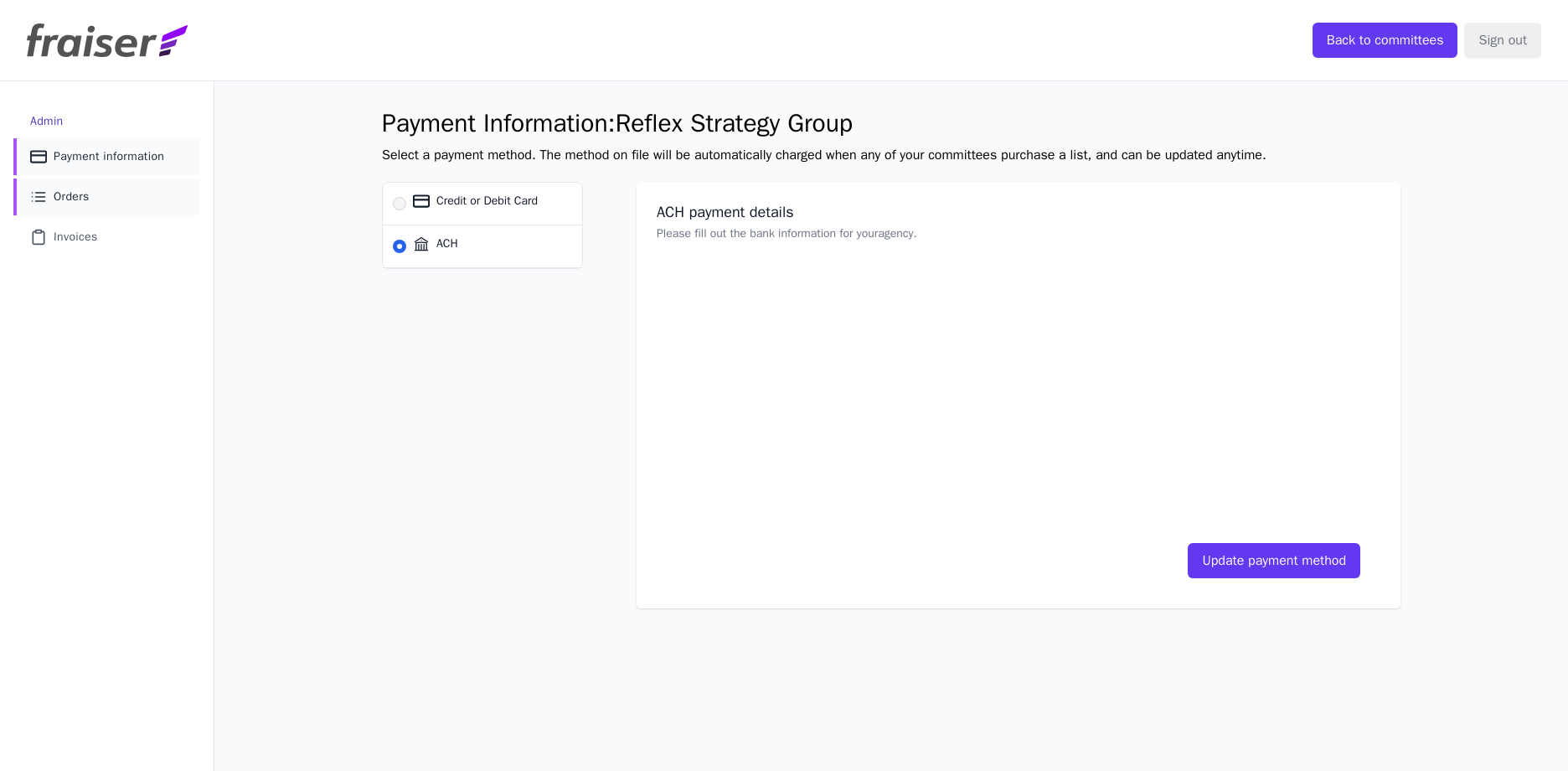 click on "List Icon Outline of bulleted list
Orders" at bounding box center [106, 197] 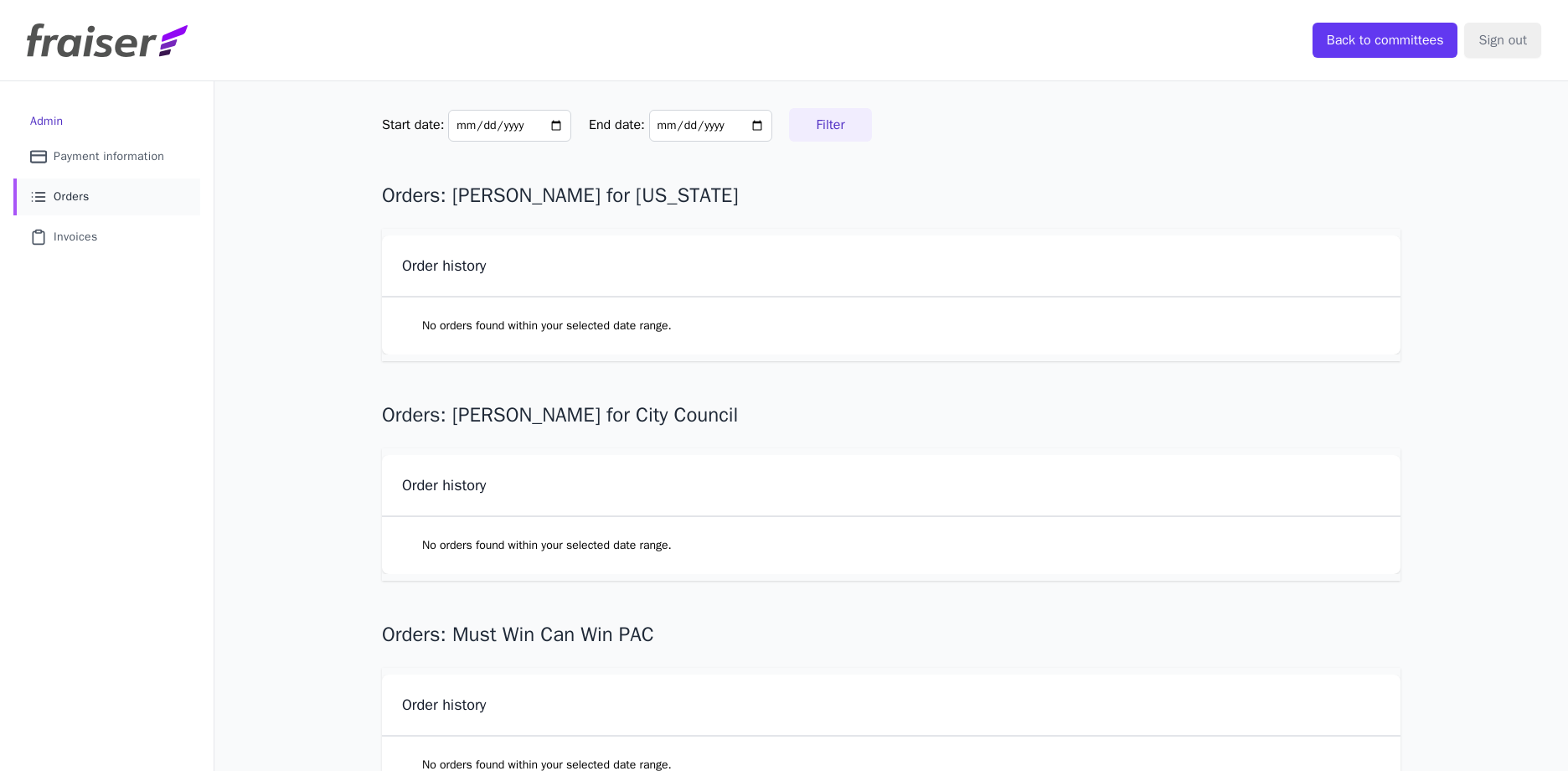 scroll, scrollTop: 0, scrollLeft: 0, axis: both 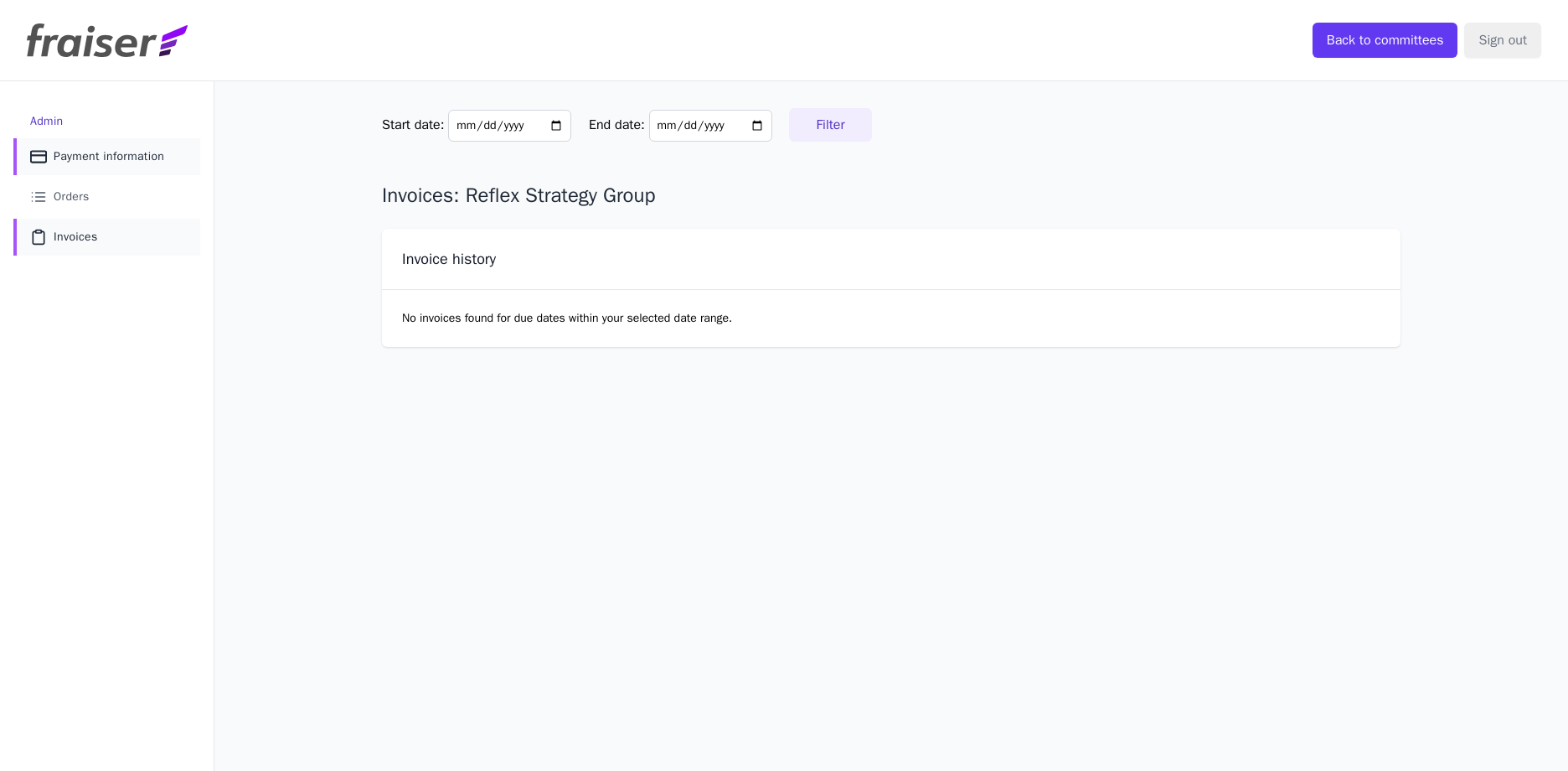 click on "Payment information" at bounding box center (109, 157) 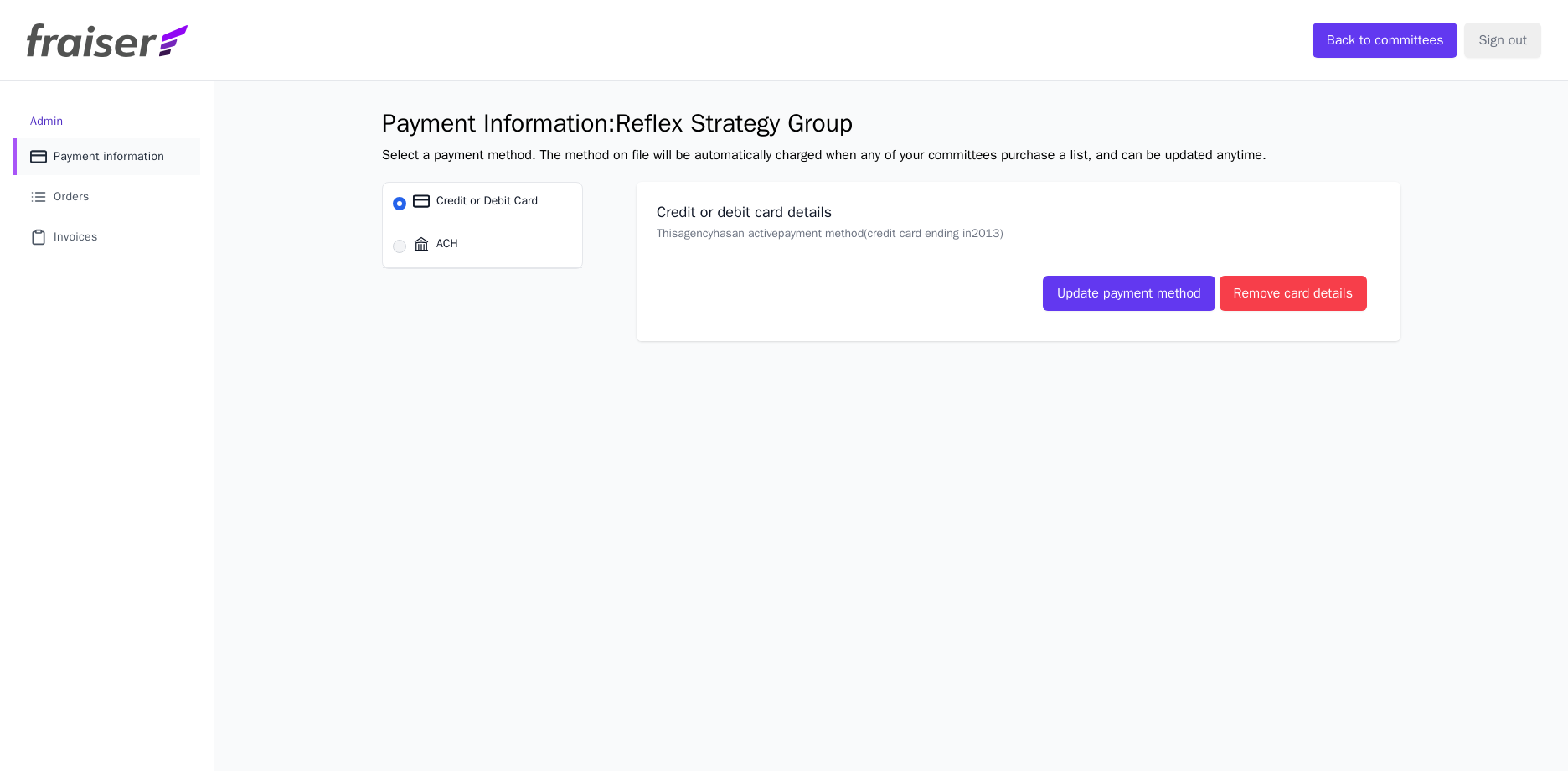 scroll, scrollTop: 0, scrollLeft: 0, axis: both 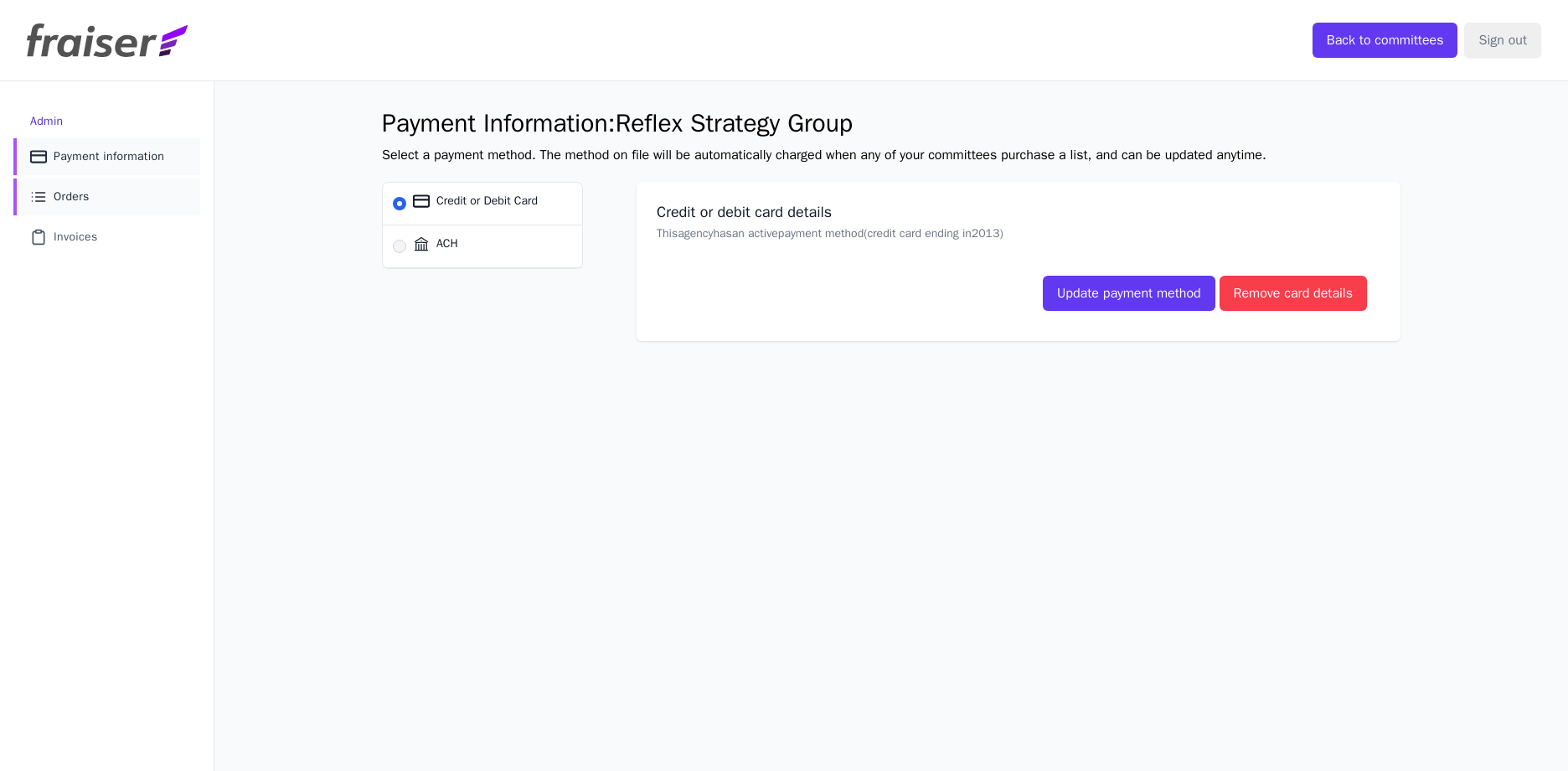 click on "List Icon Outline of bulleted list
Orders" at bounding box center (106, 197) 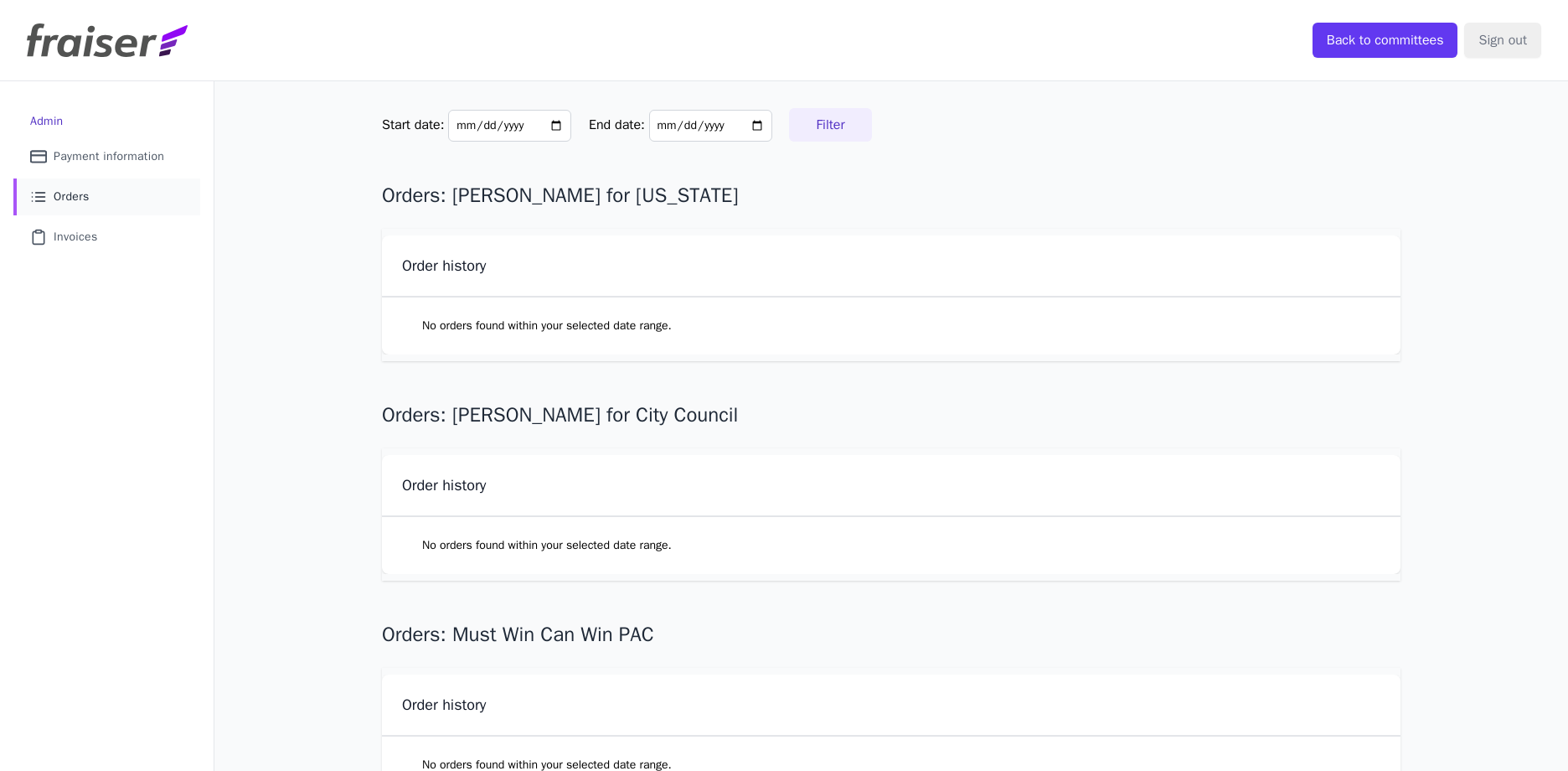 scroll, scrollTop: 0, scrollLeft: 0, axis: both 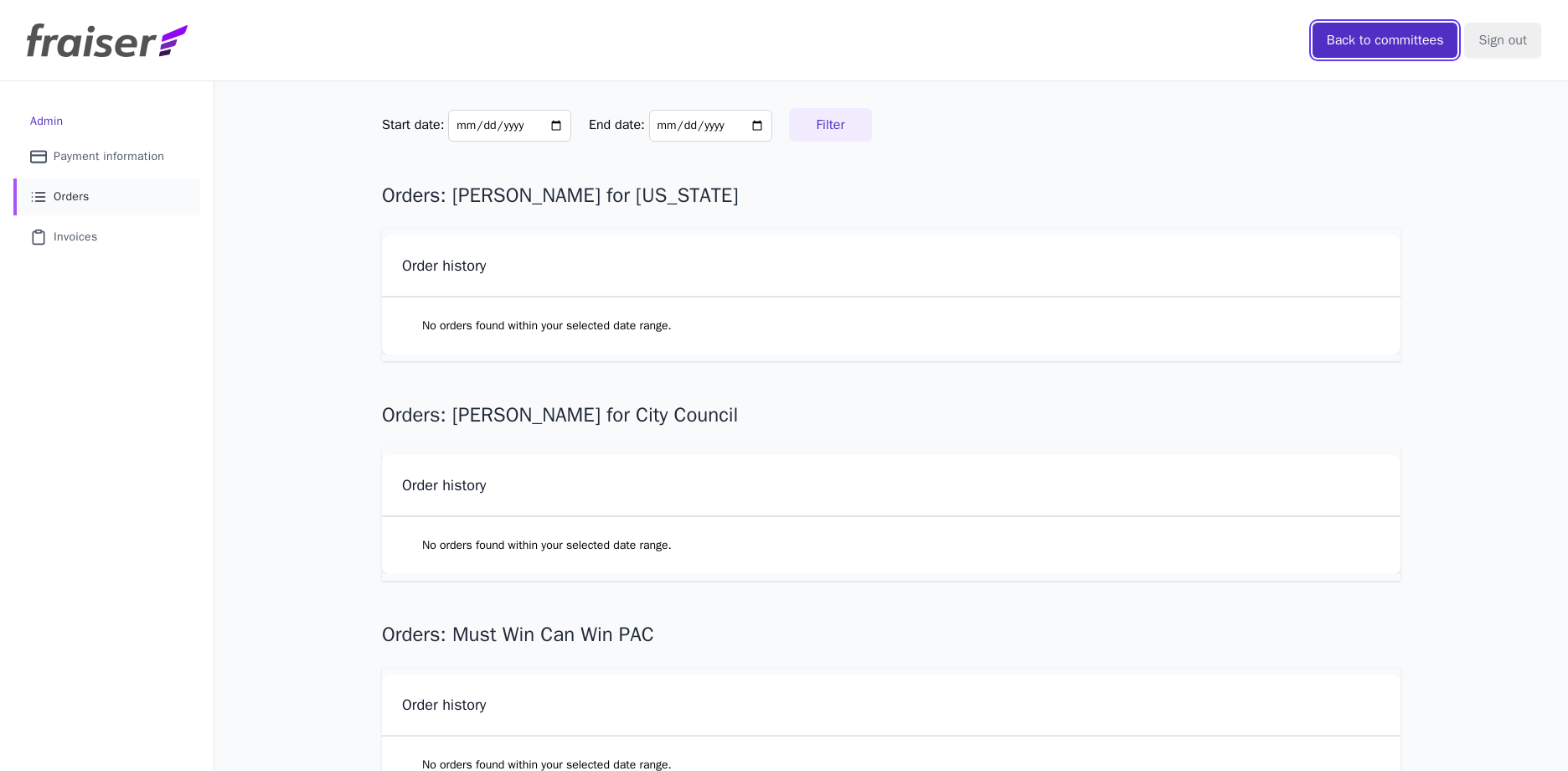 click on "Back to committees" at bounding box center [1385, 40] 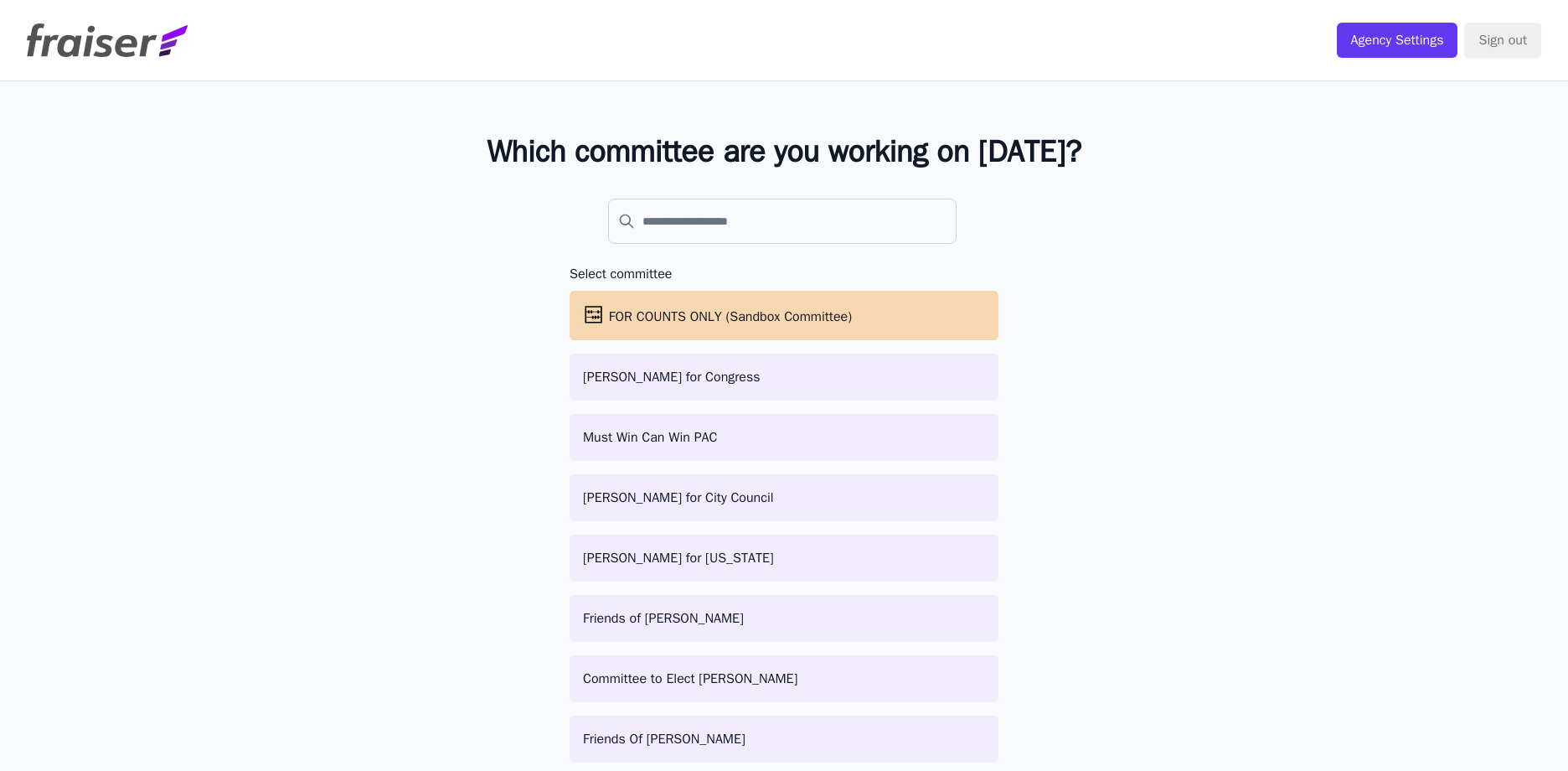 scroll, scrollTop: 0, scrollLeft: 0, axis: both 